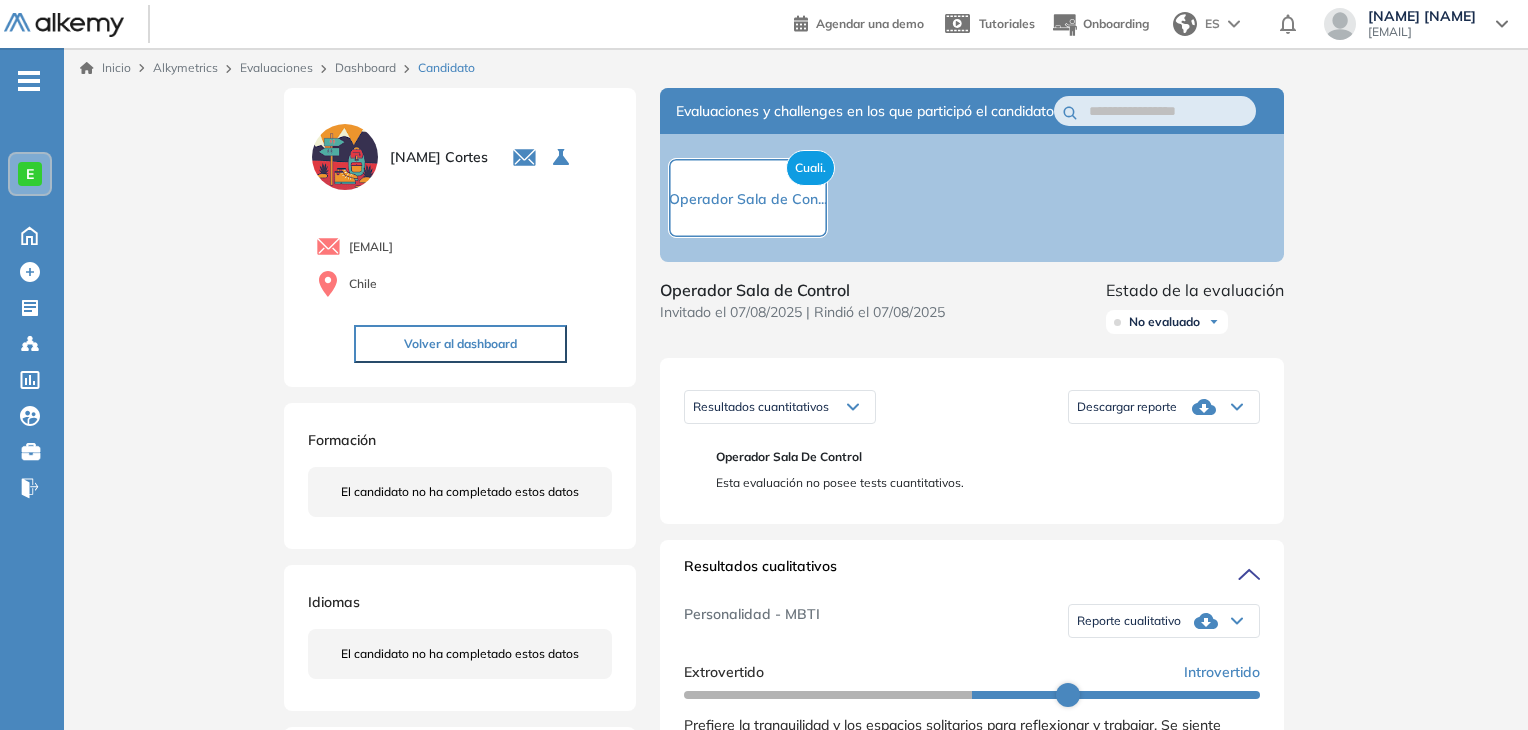 scroll, scrollTop: 0, scrollLeft: 0, axis: both 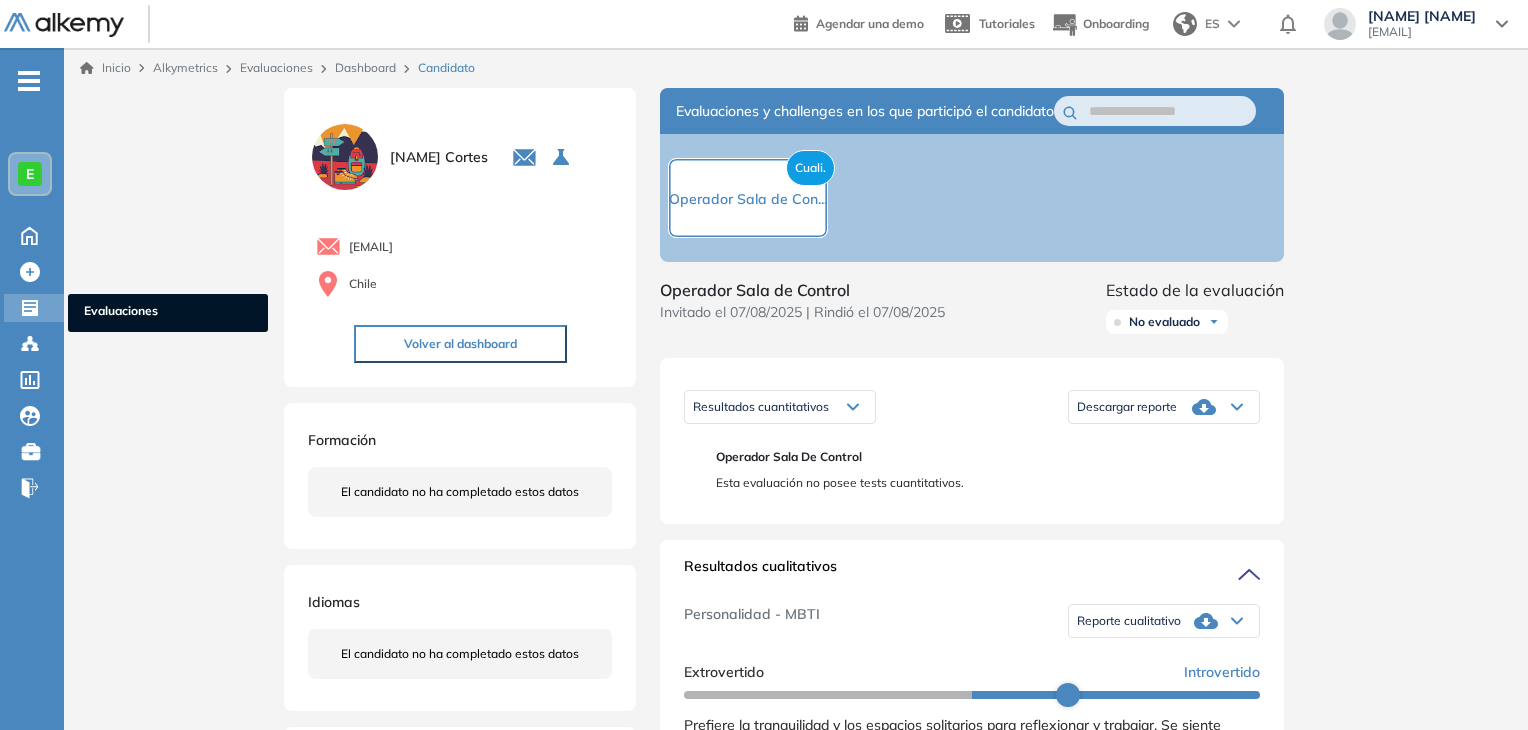 click on "Evaluaciones" at bounding box center [168, 313] 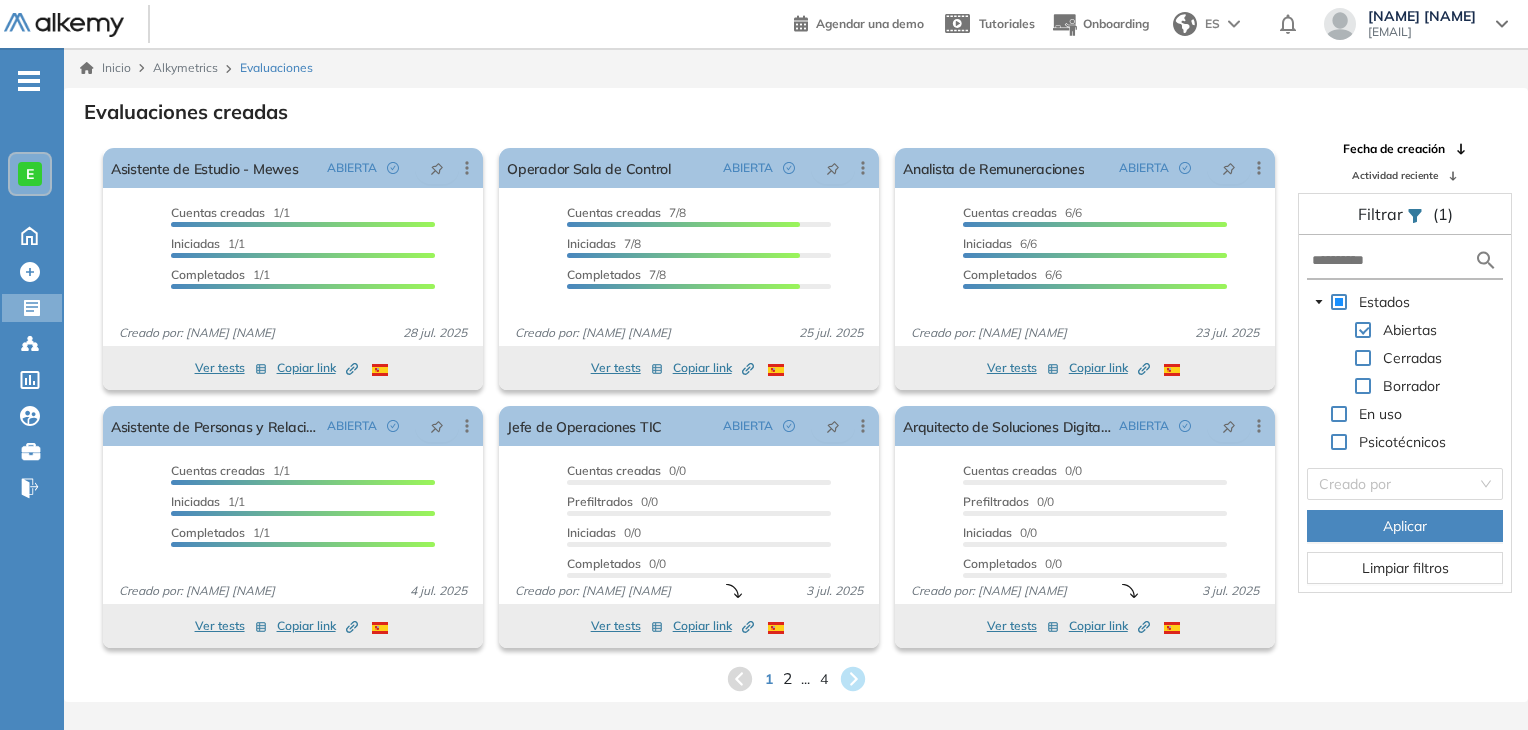 click on "2" at bounding box center [786, 678] 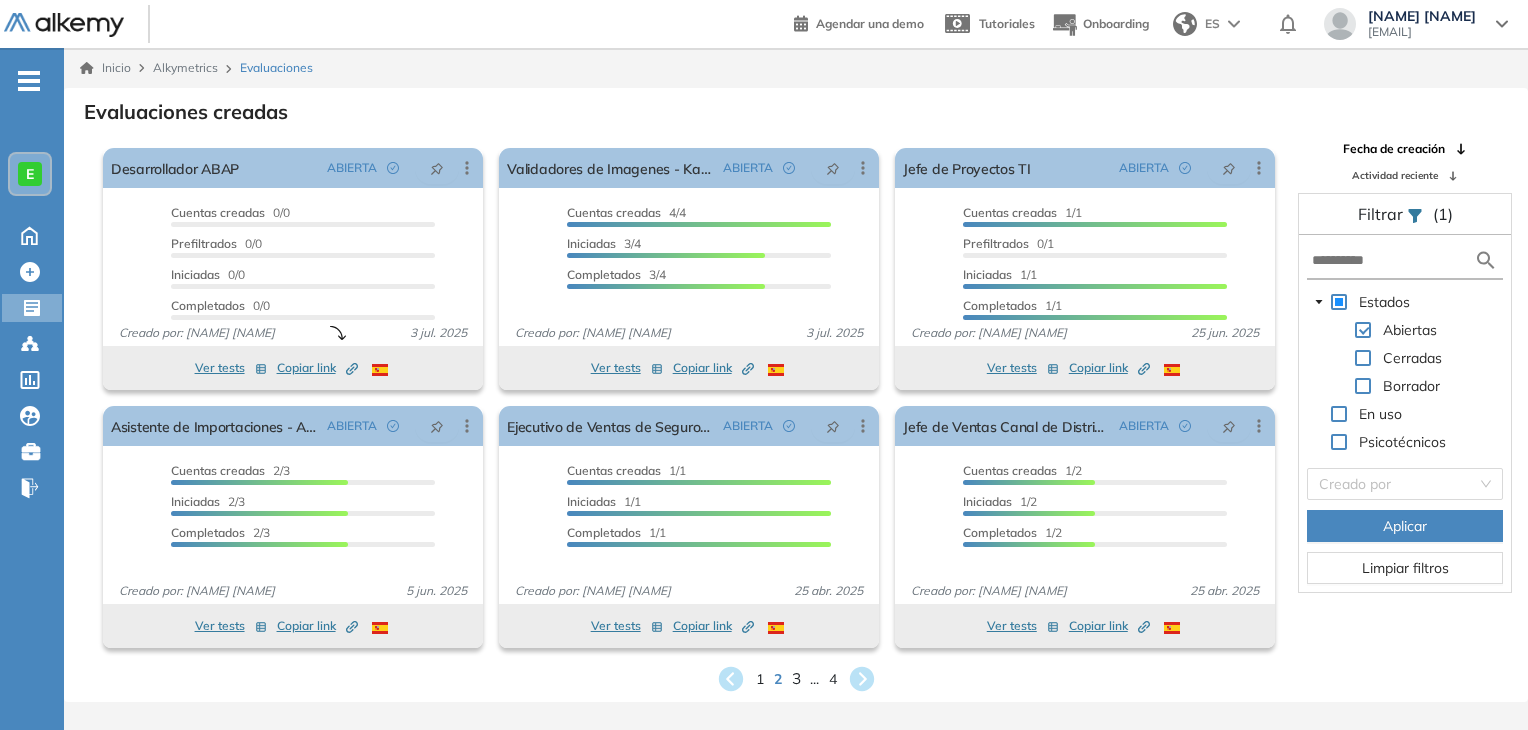 click on "3" at bounding box center (795, 678) 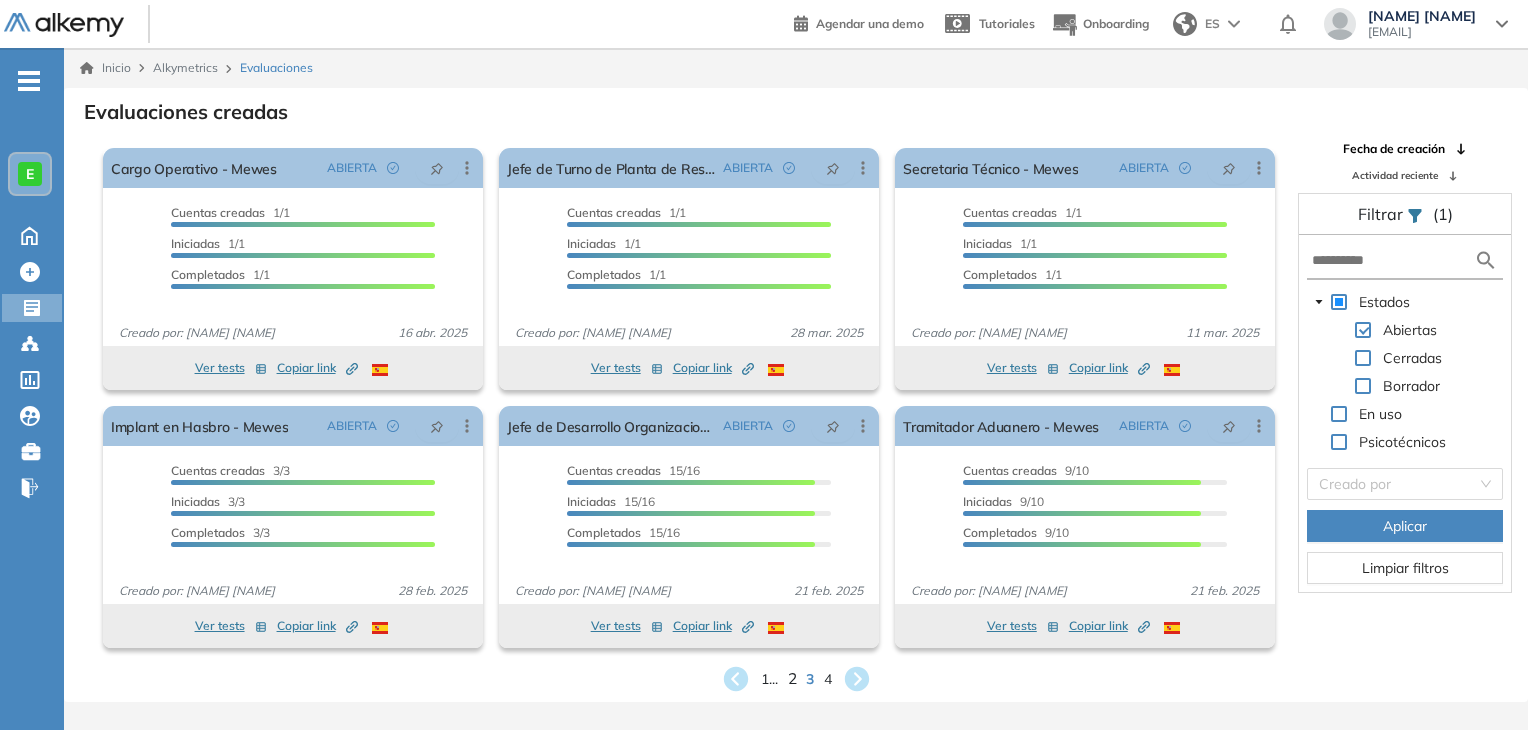 click on "2" at bounding box center (791, 678) 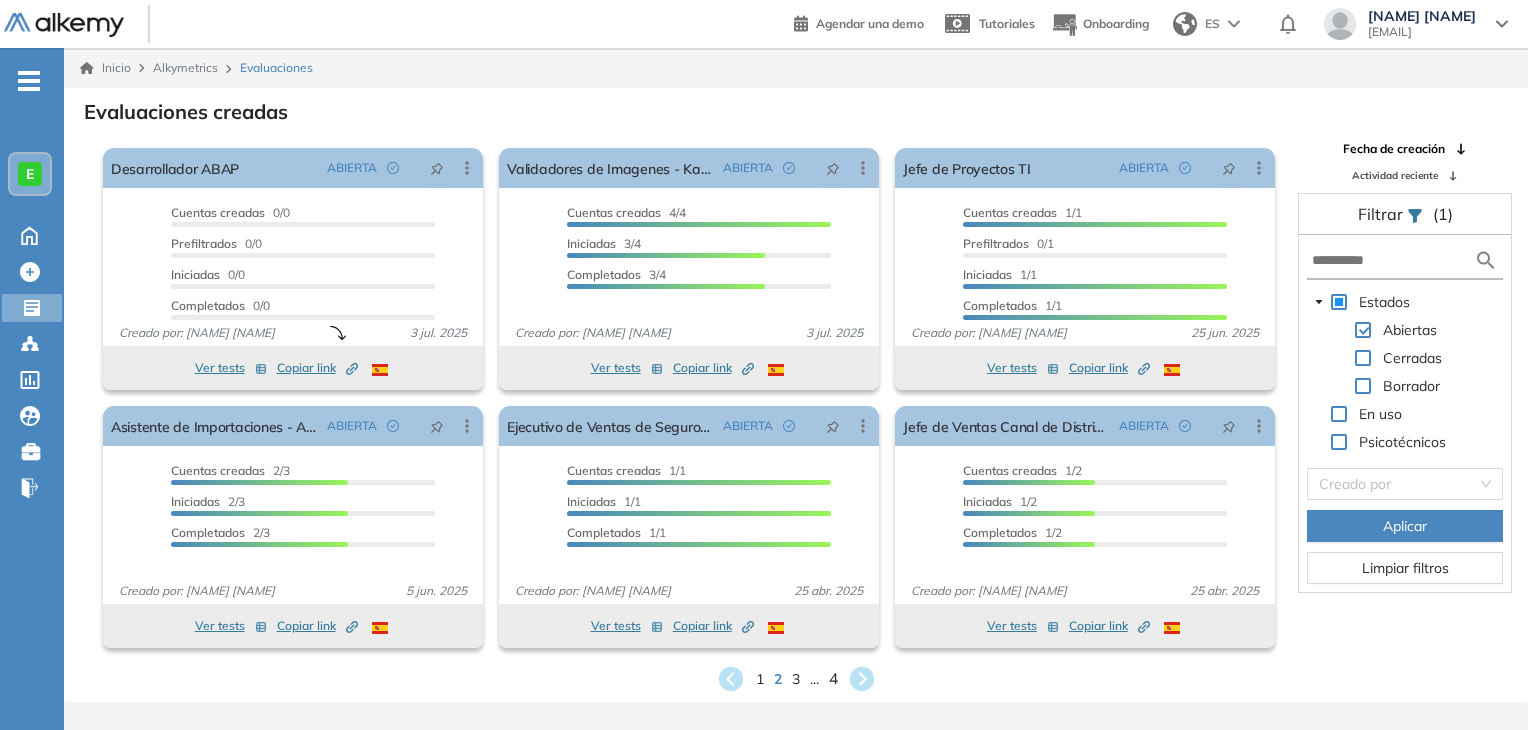 click on "4" at bounding box center [832, 678] 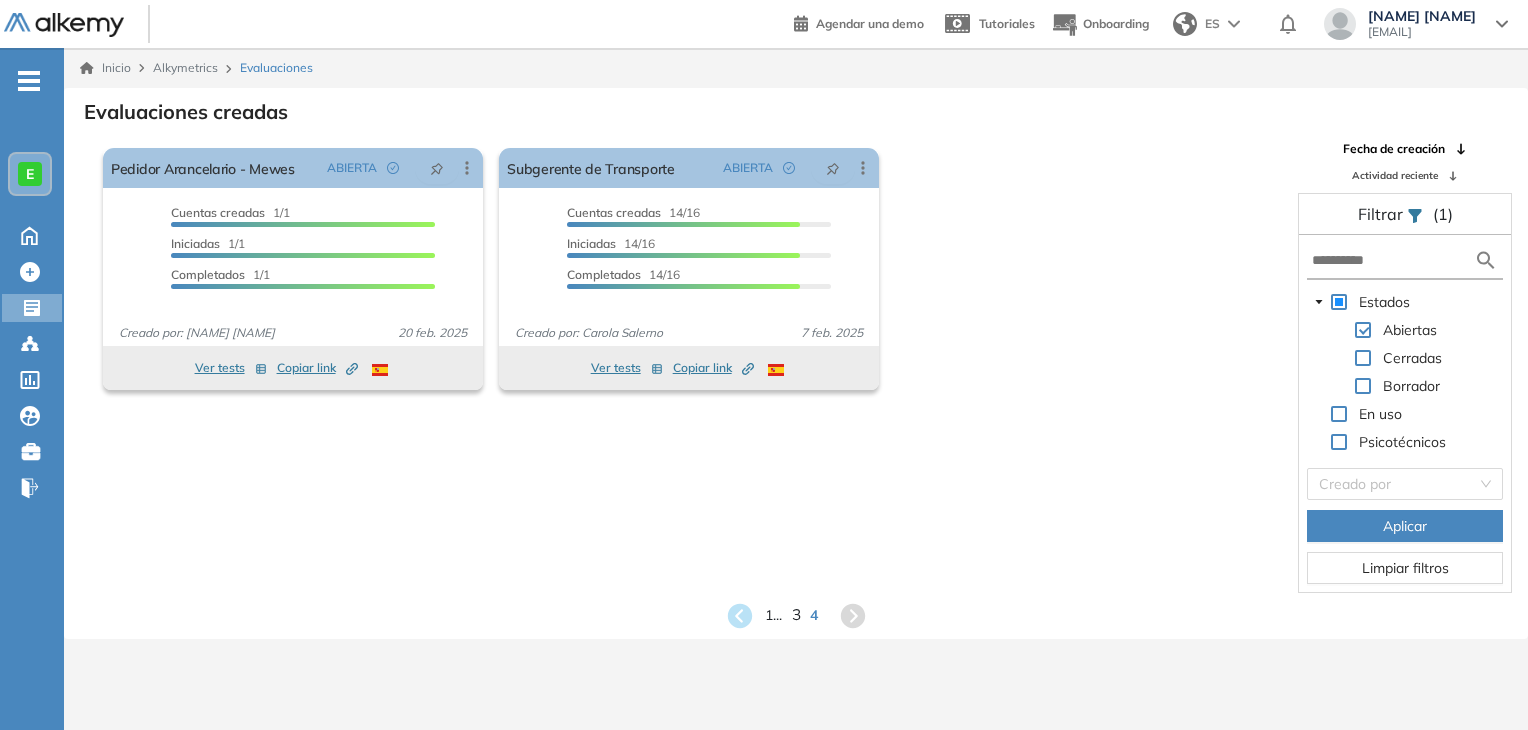 click on "3" at bounding box center [795, 615] 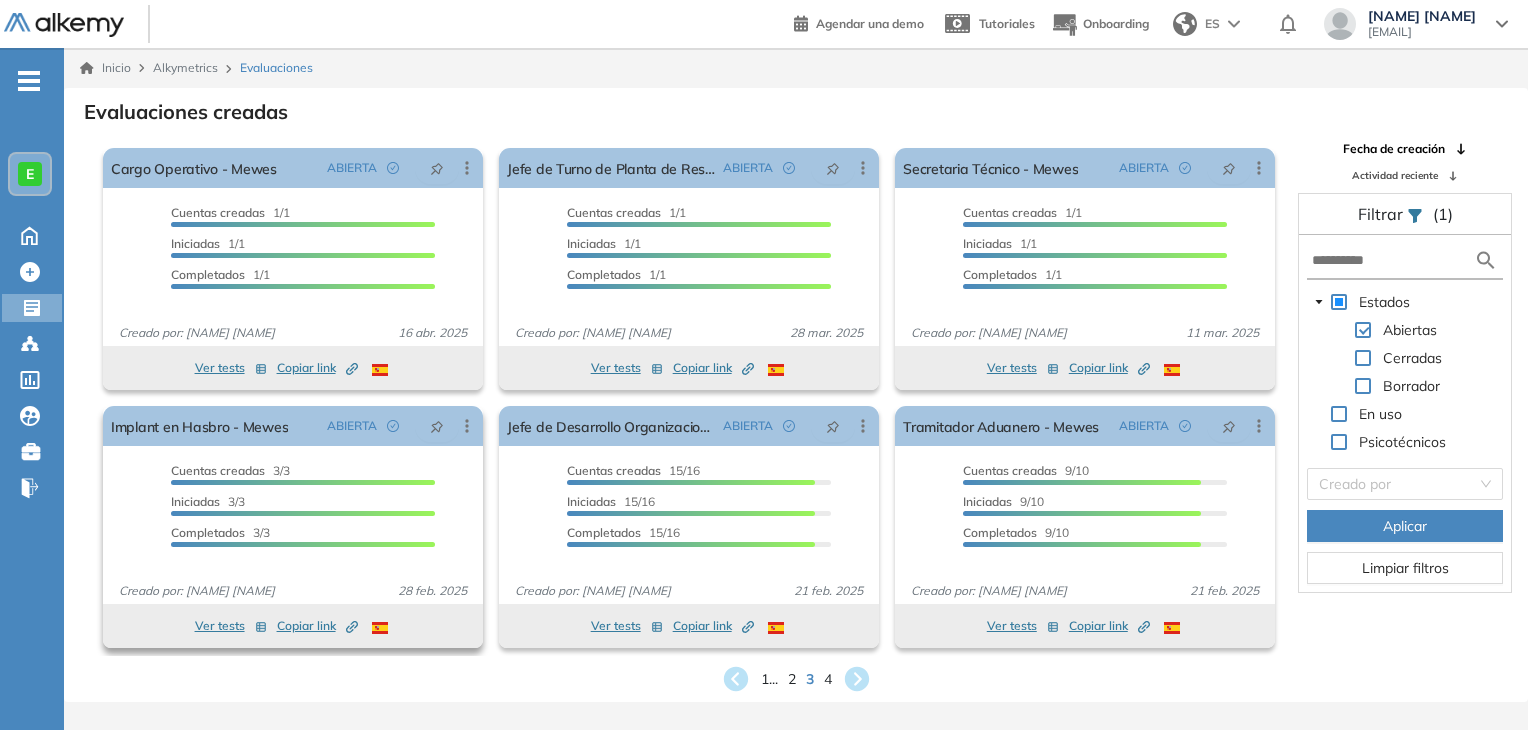 click on "Cuentas creadas 3/3" at bounding box center [230, 470] 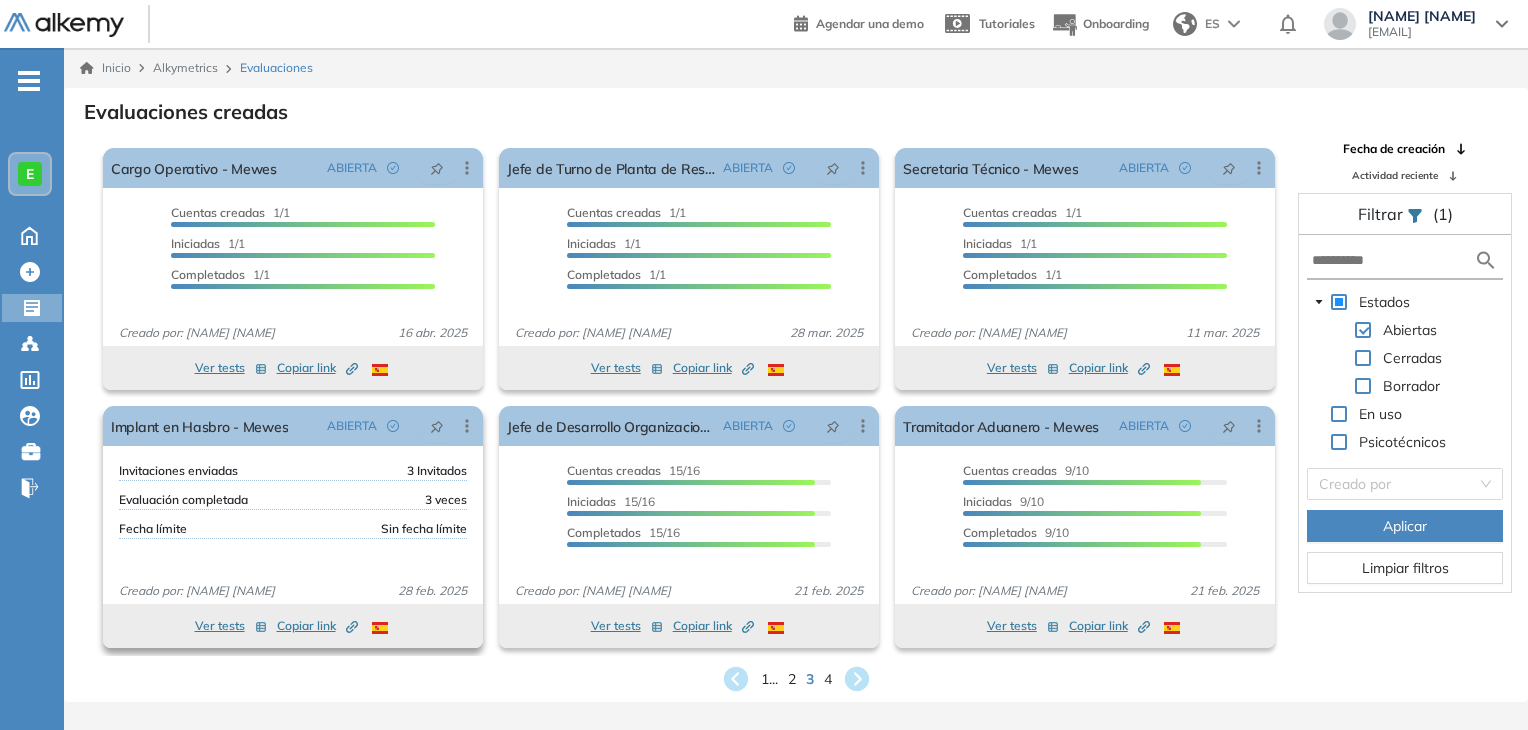 click on "Invitaciones enviadas 3 Invitados" at bounding box center (293, 471) 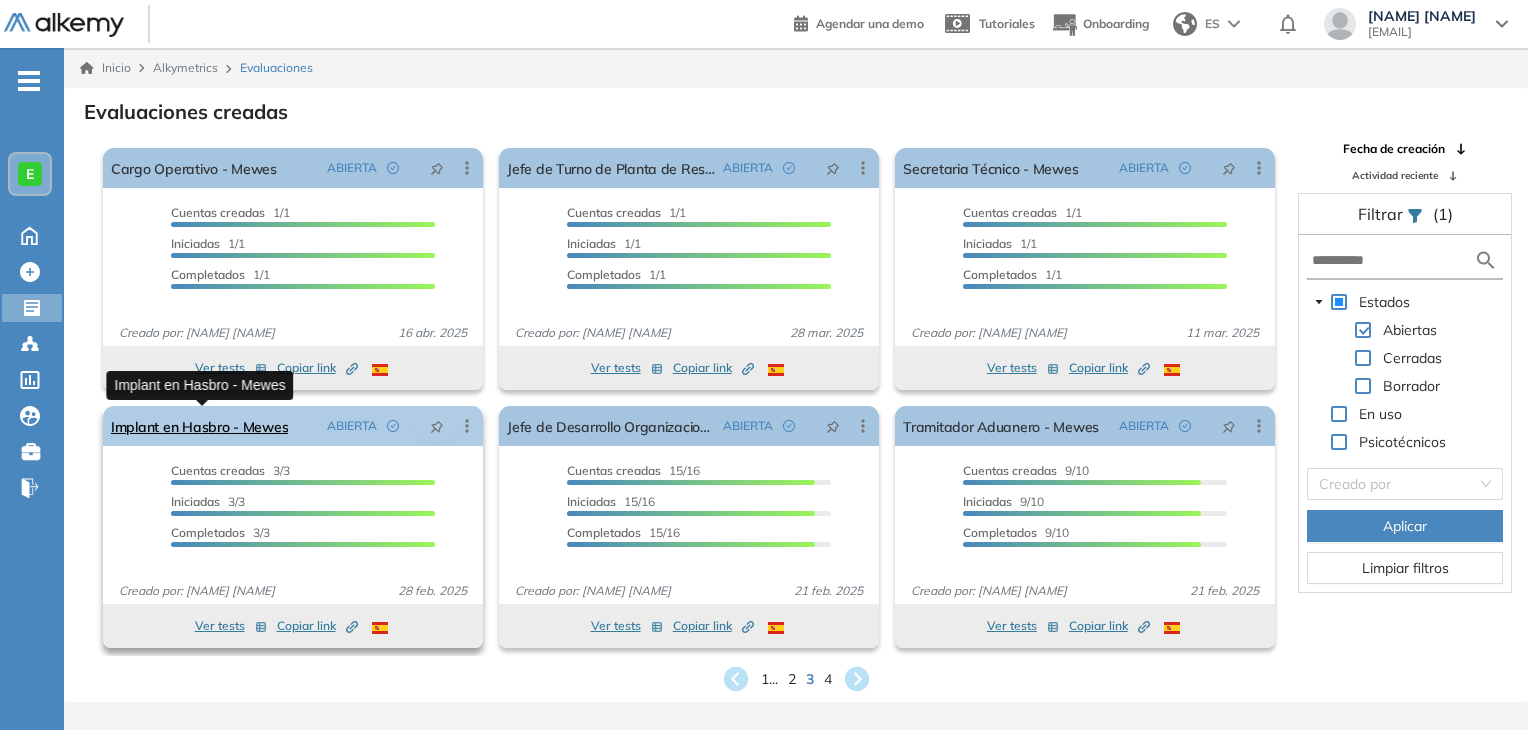 click on "Implant en Hasbro - Mewes" at bounding box center (199, 426) 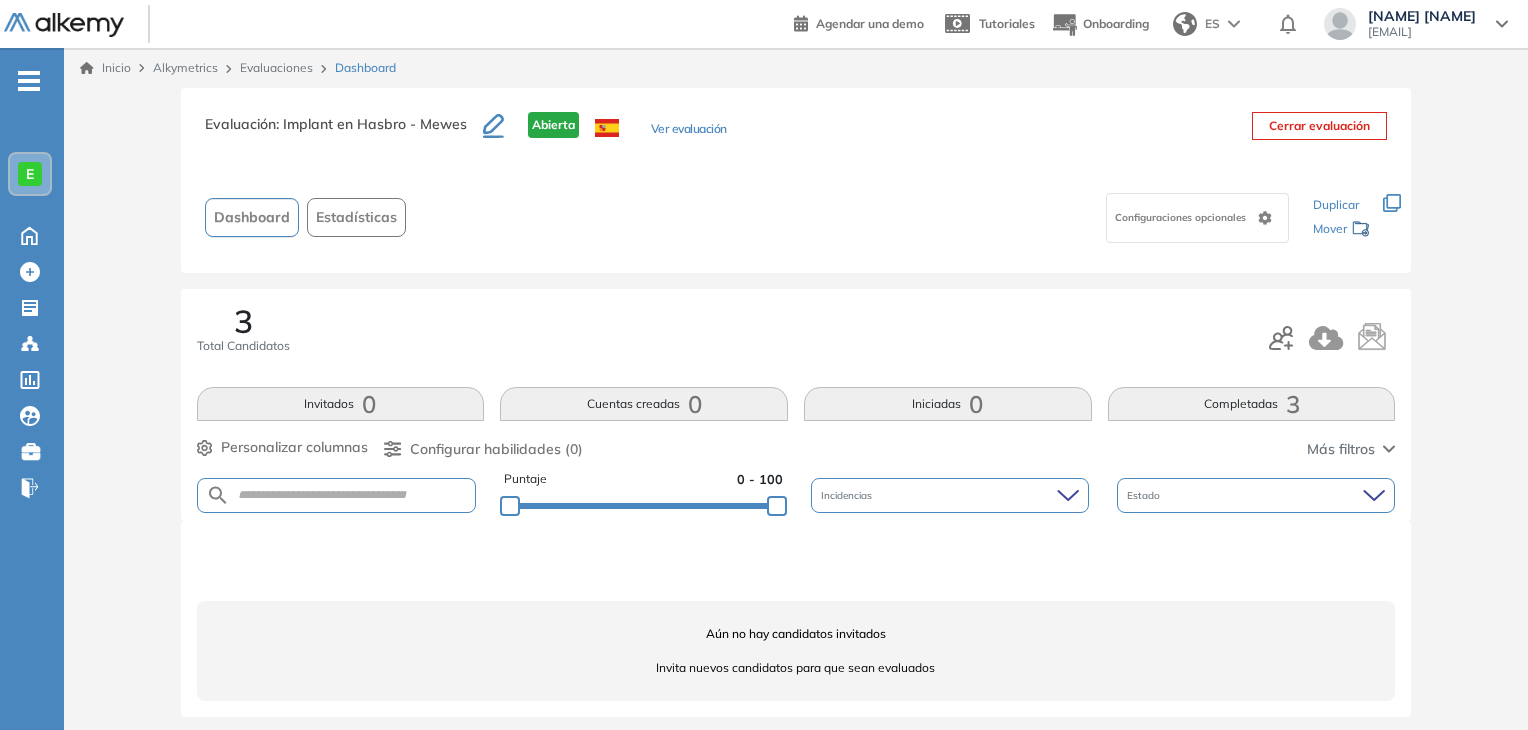 click on "Evaluaciones" at bounding box center [276, 67] 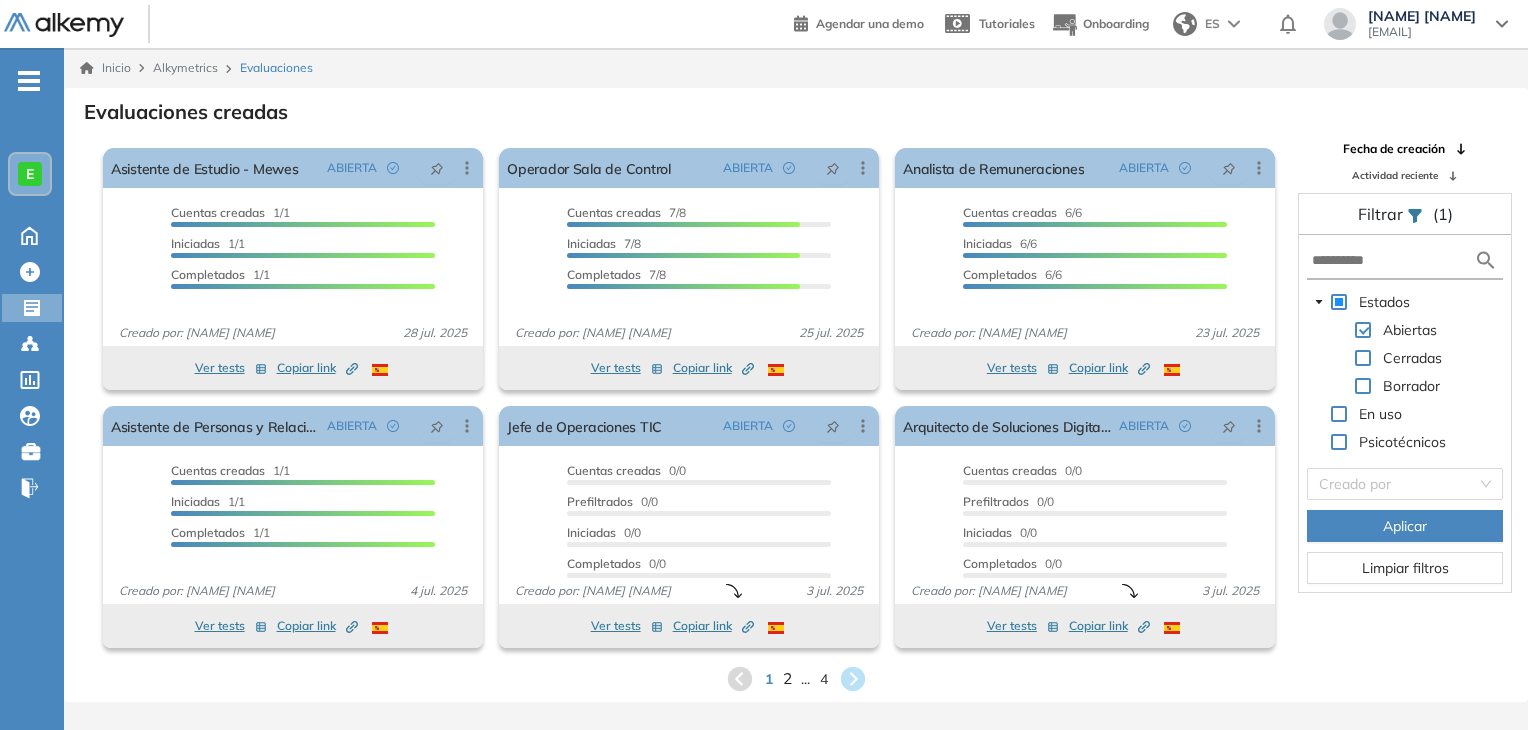 click on "2" at bounding box center (786, 678) 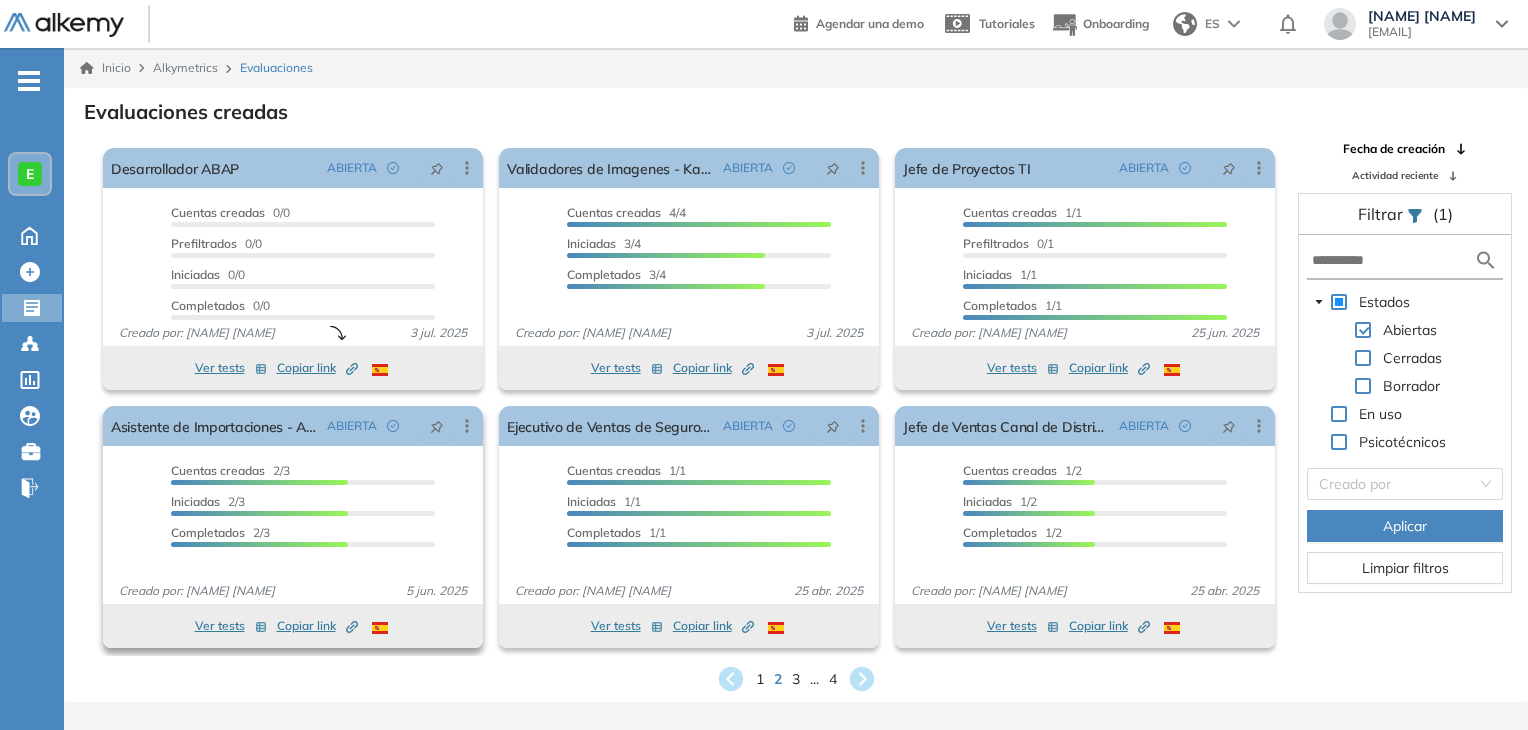 click on "Cuentas creadas 2/3" at bounding box center (303, 473) 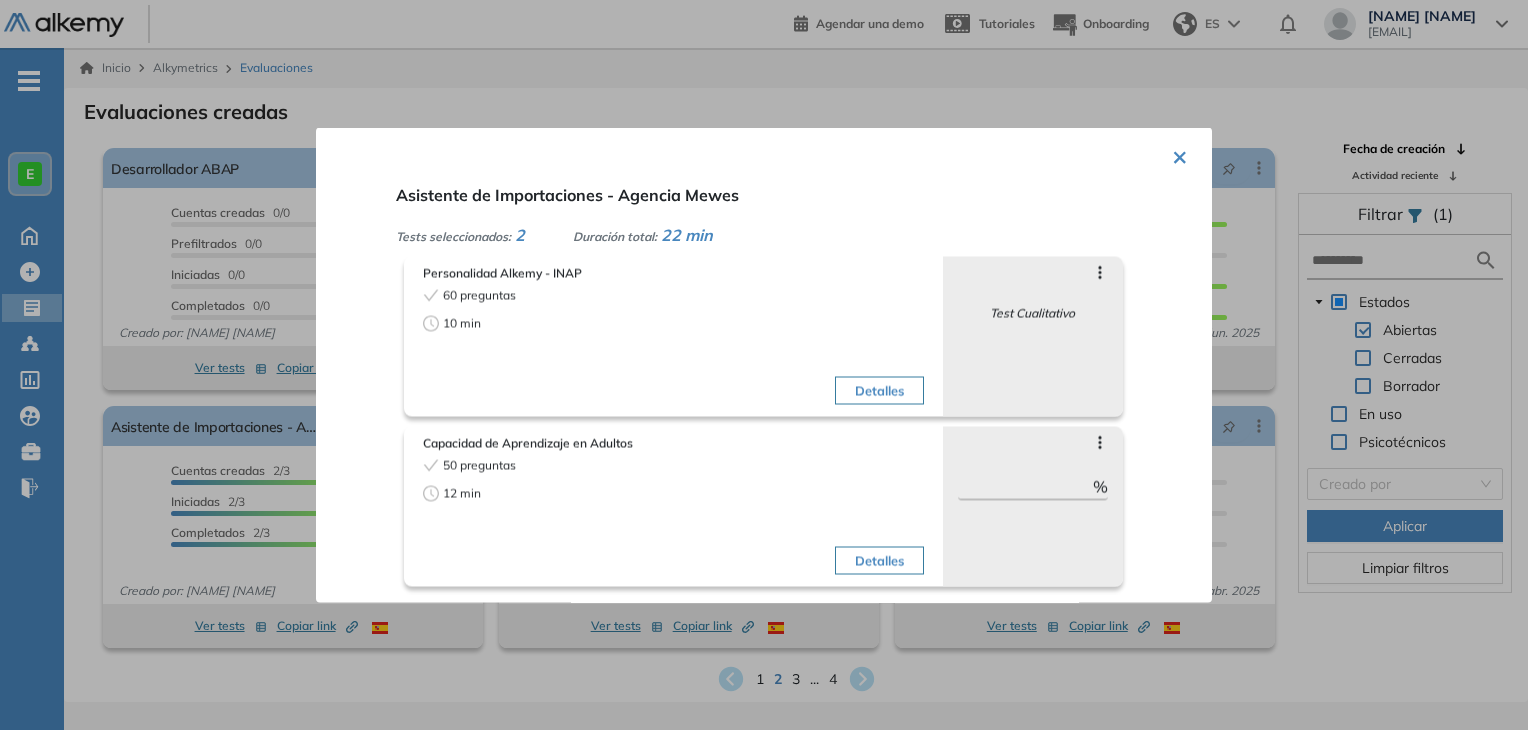 click on "×" at bounding box center [1180, 155] 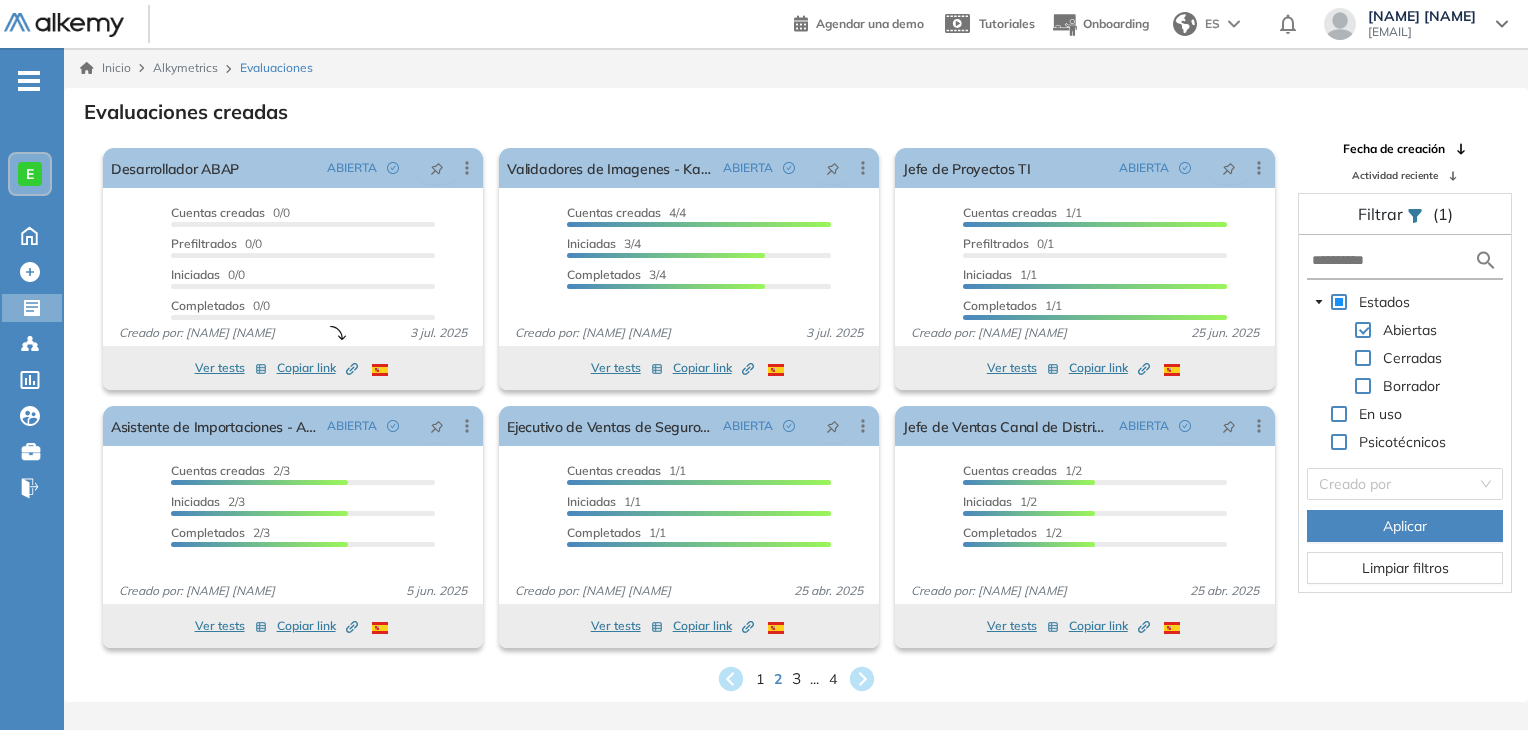 click on "3" at bounding box center [795, 678] 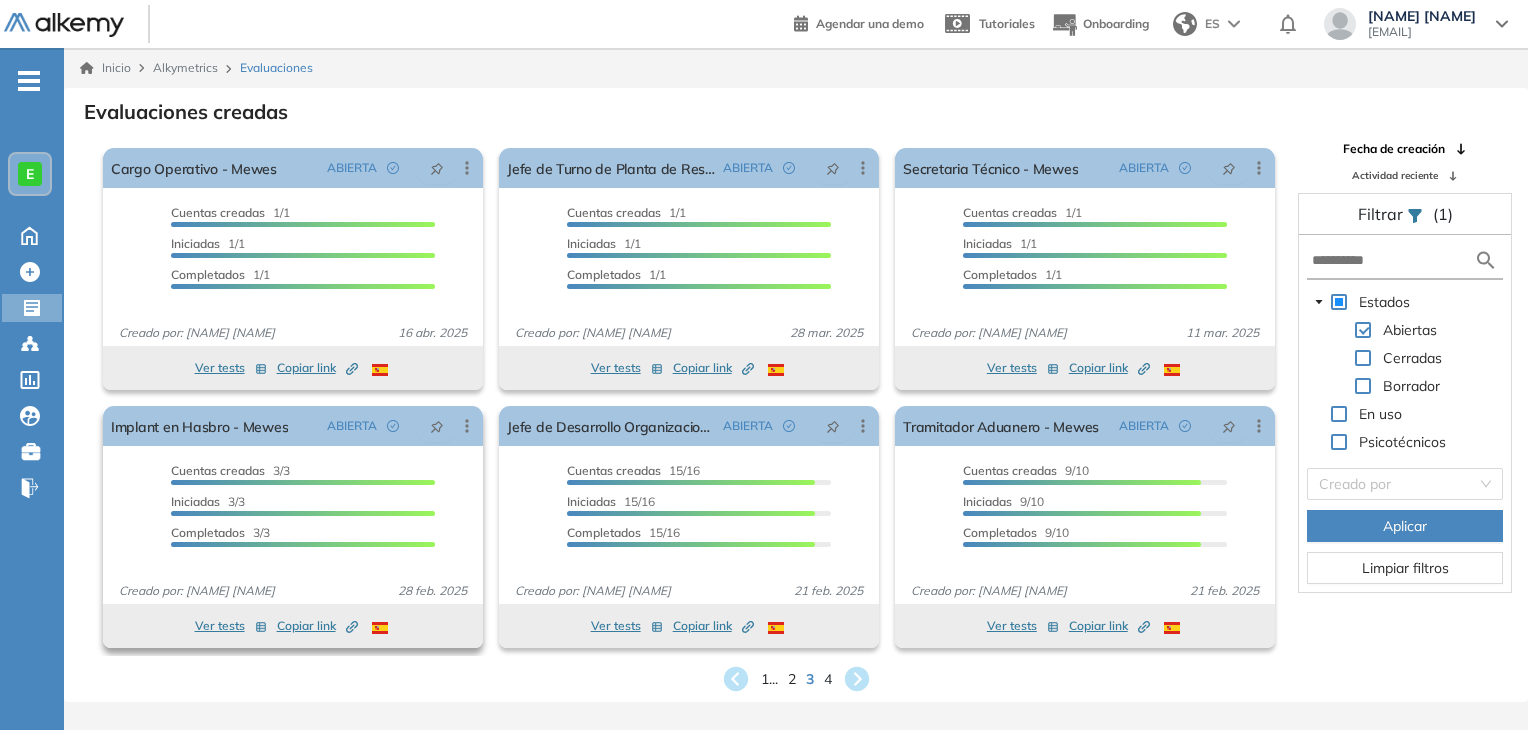 click on "Ver tests" at bounding box center (231, 626) 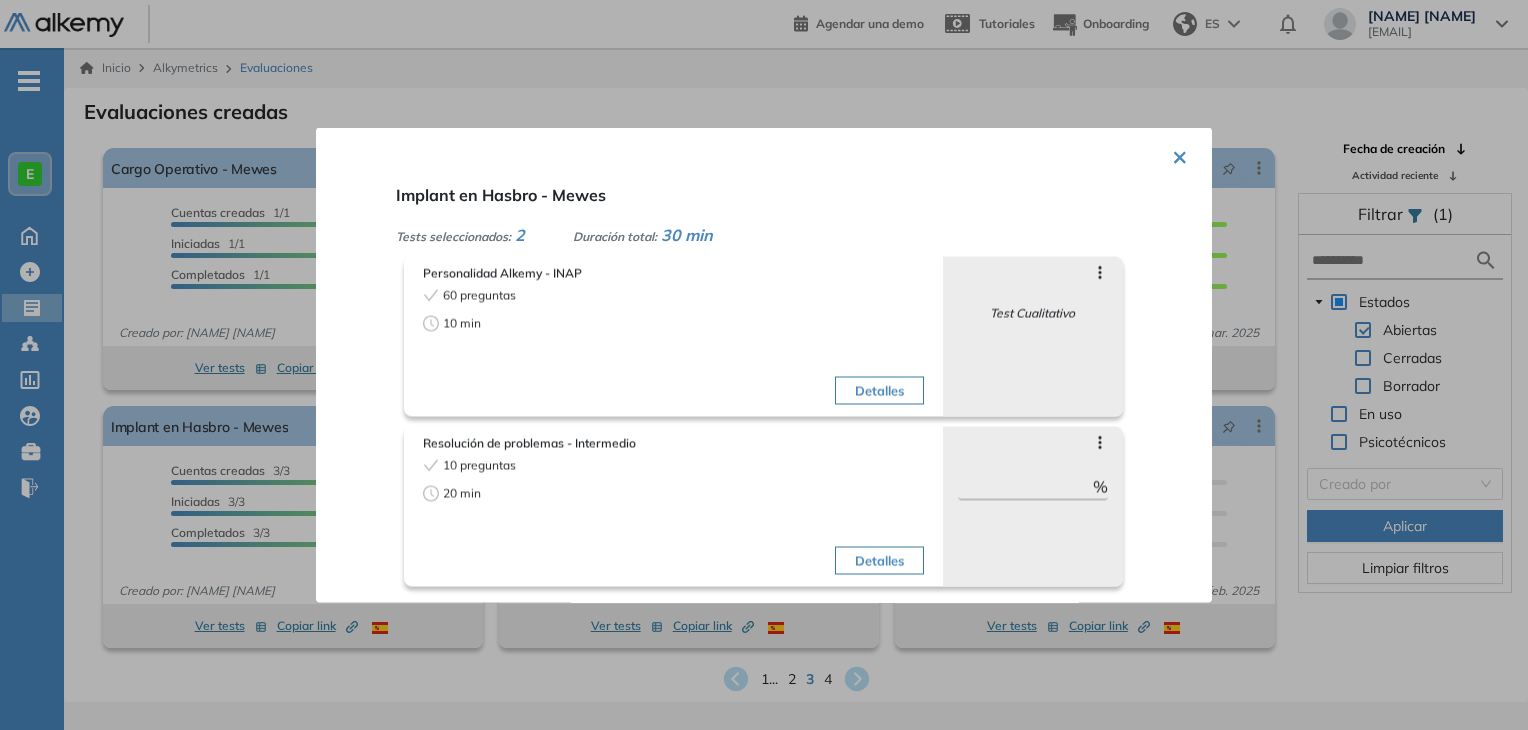 click on "×" at bounding box center (1180, 155) 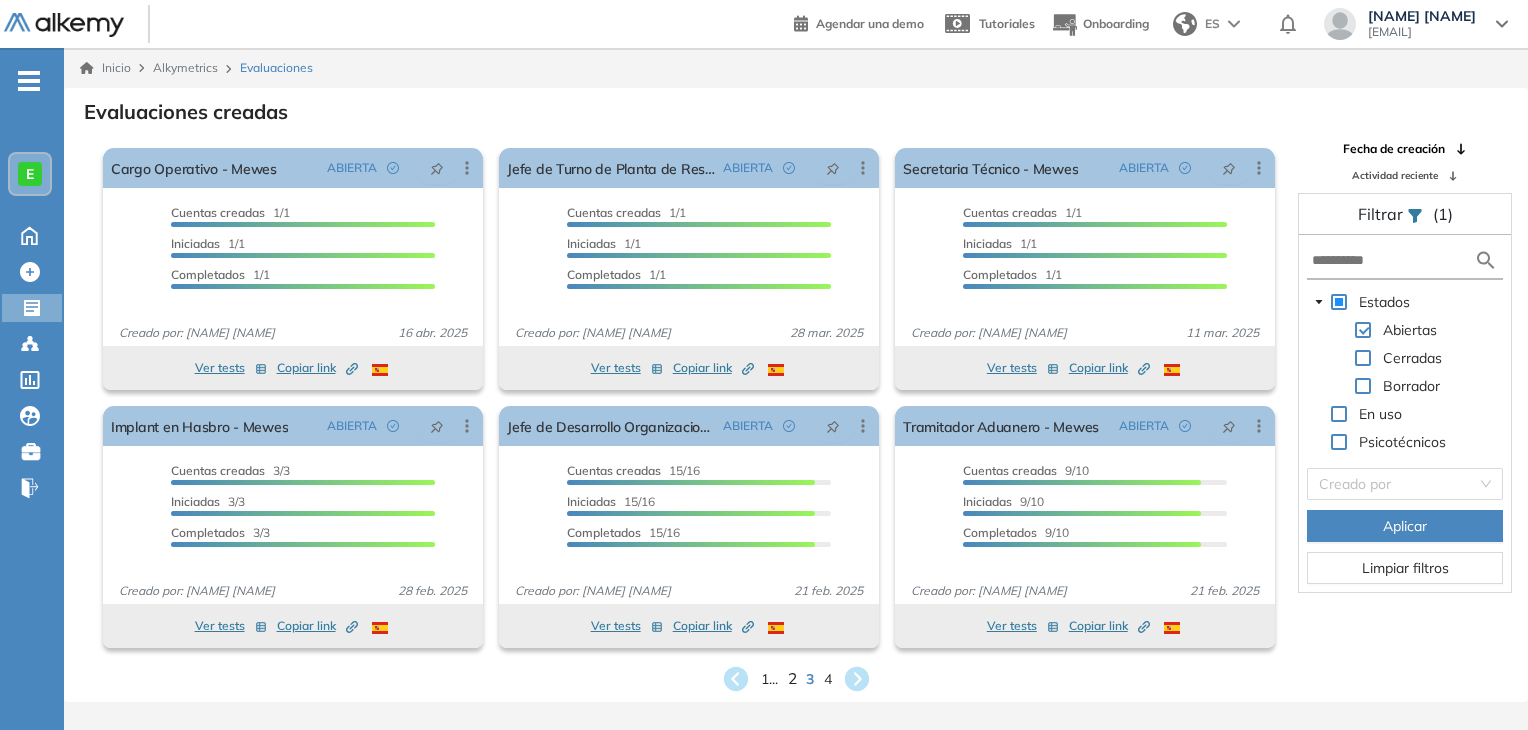 click on "2" at bounding box center (791, 678) 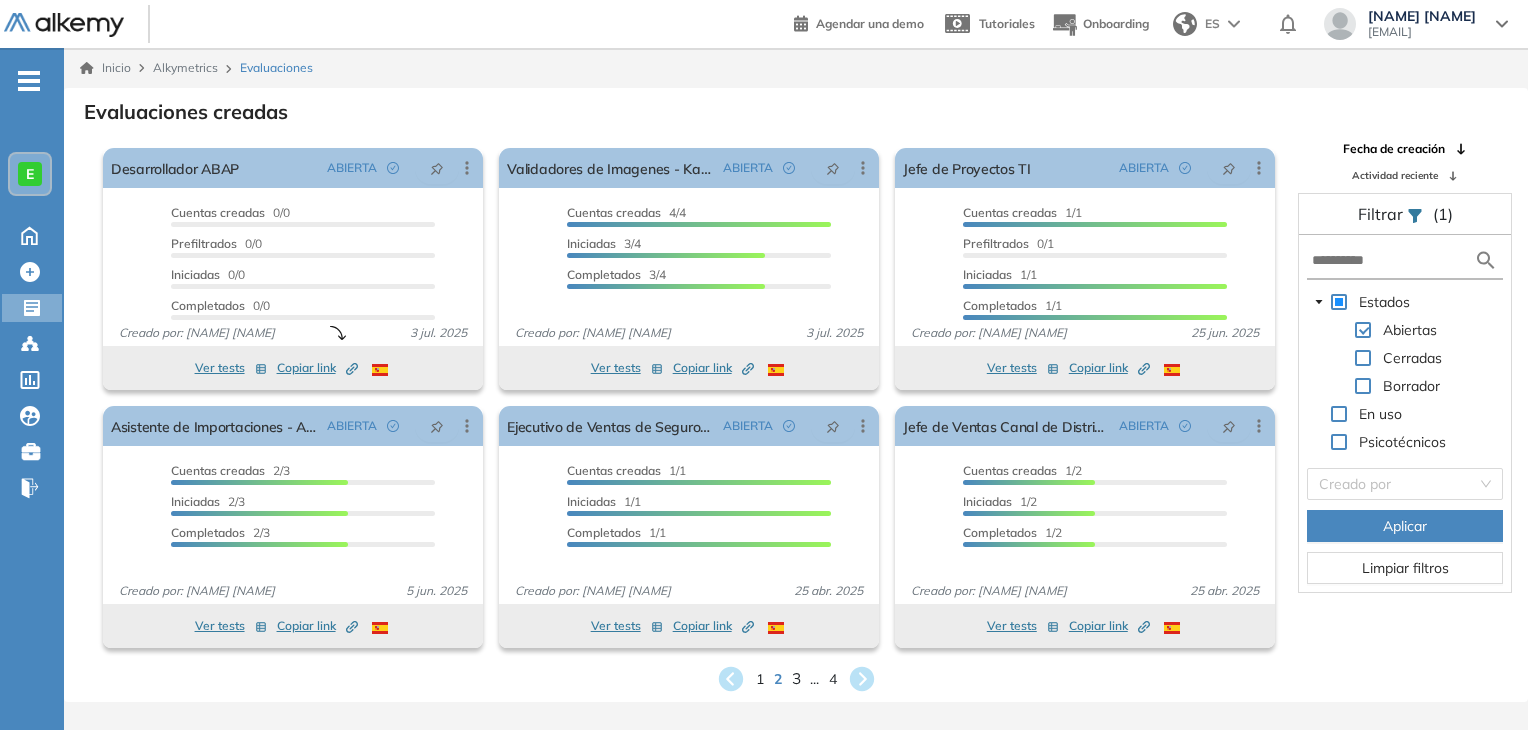 click on "3" at bounding box center (795, 678) 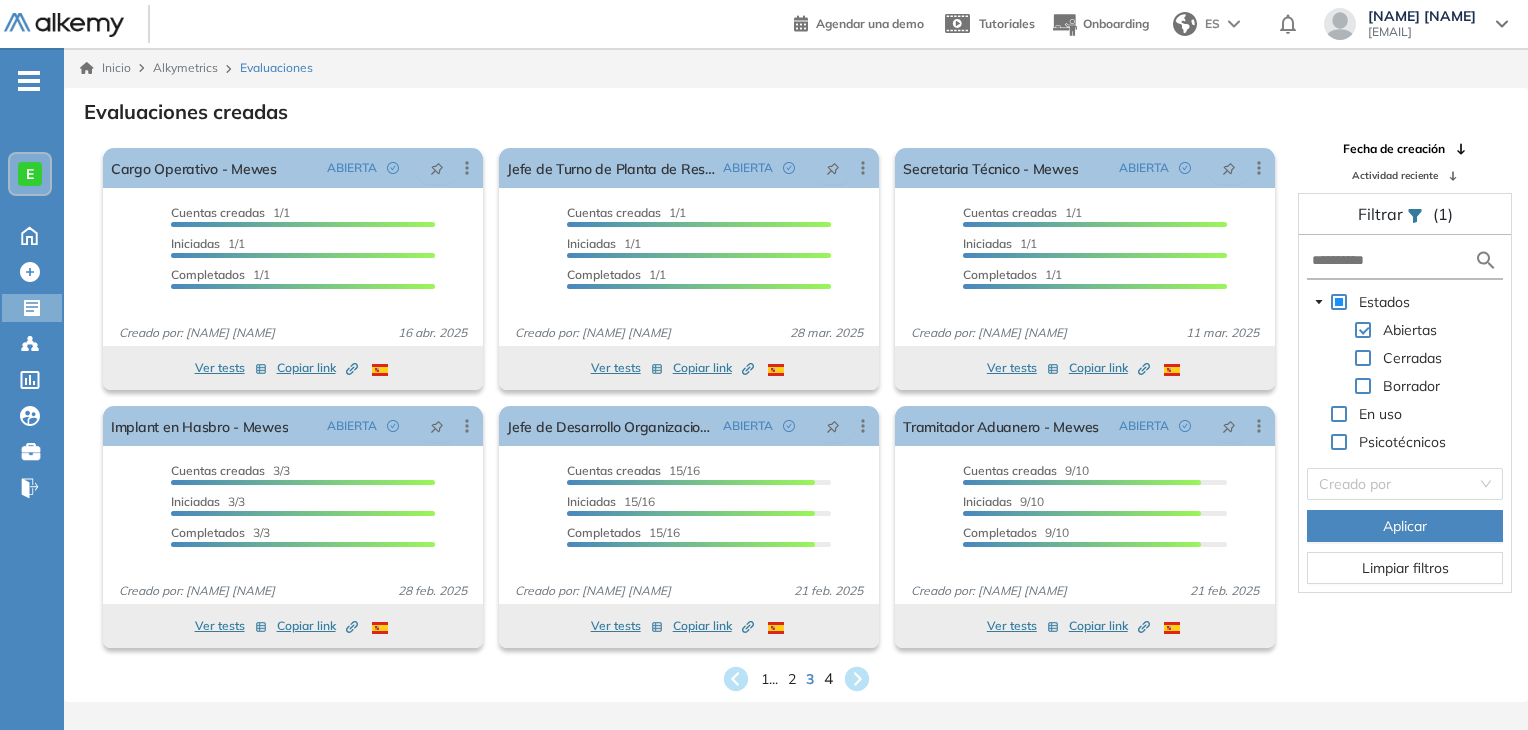 click on "4" at bounding box center [827, 678] 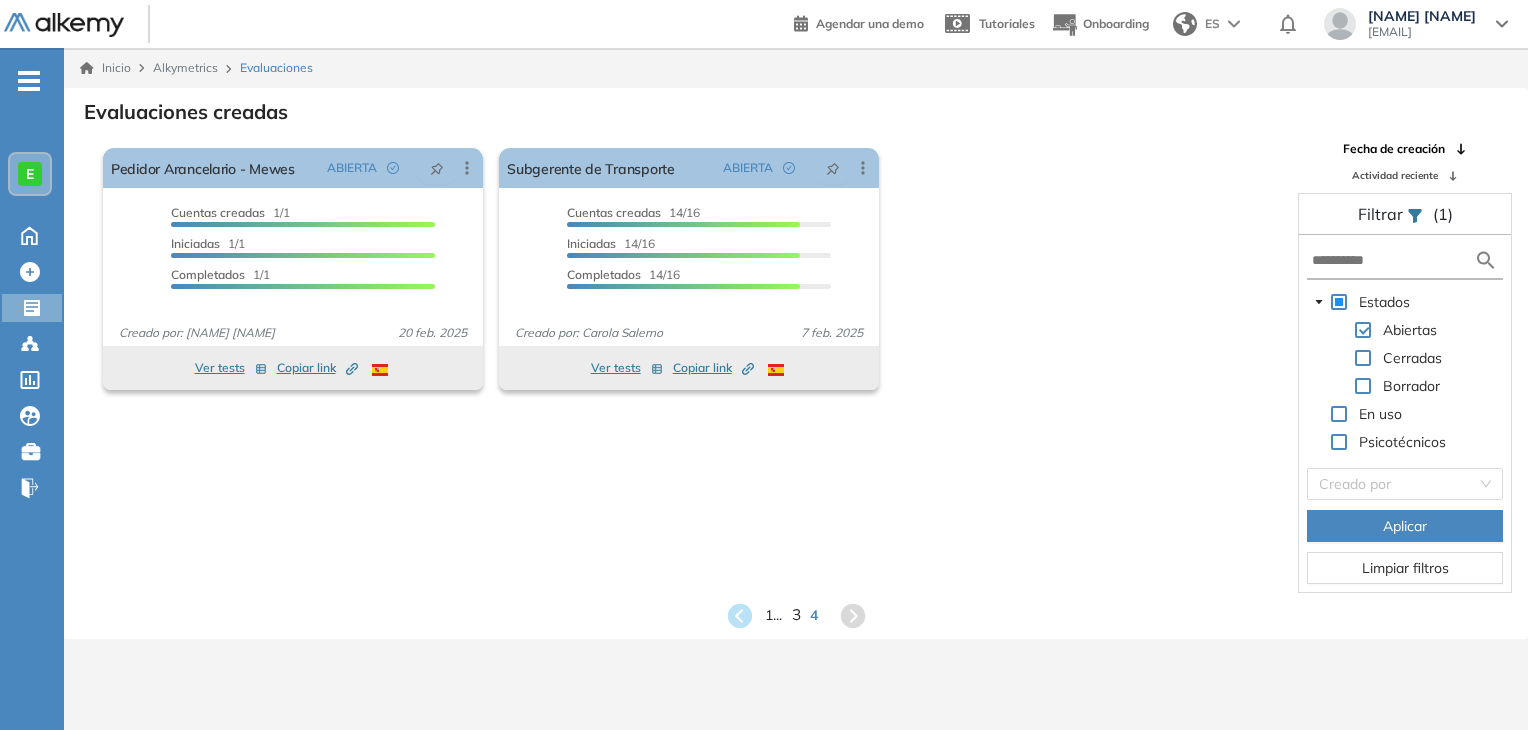 click on "3" at bounding box center [795, 615] 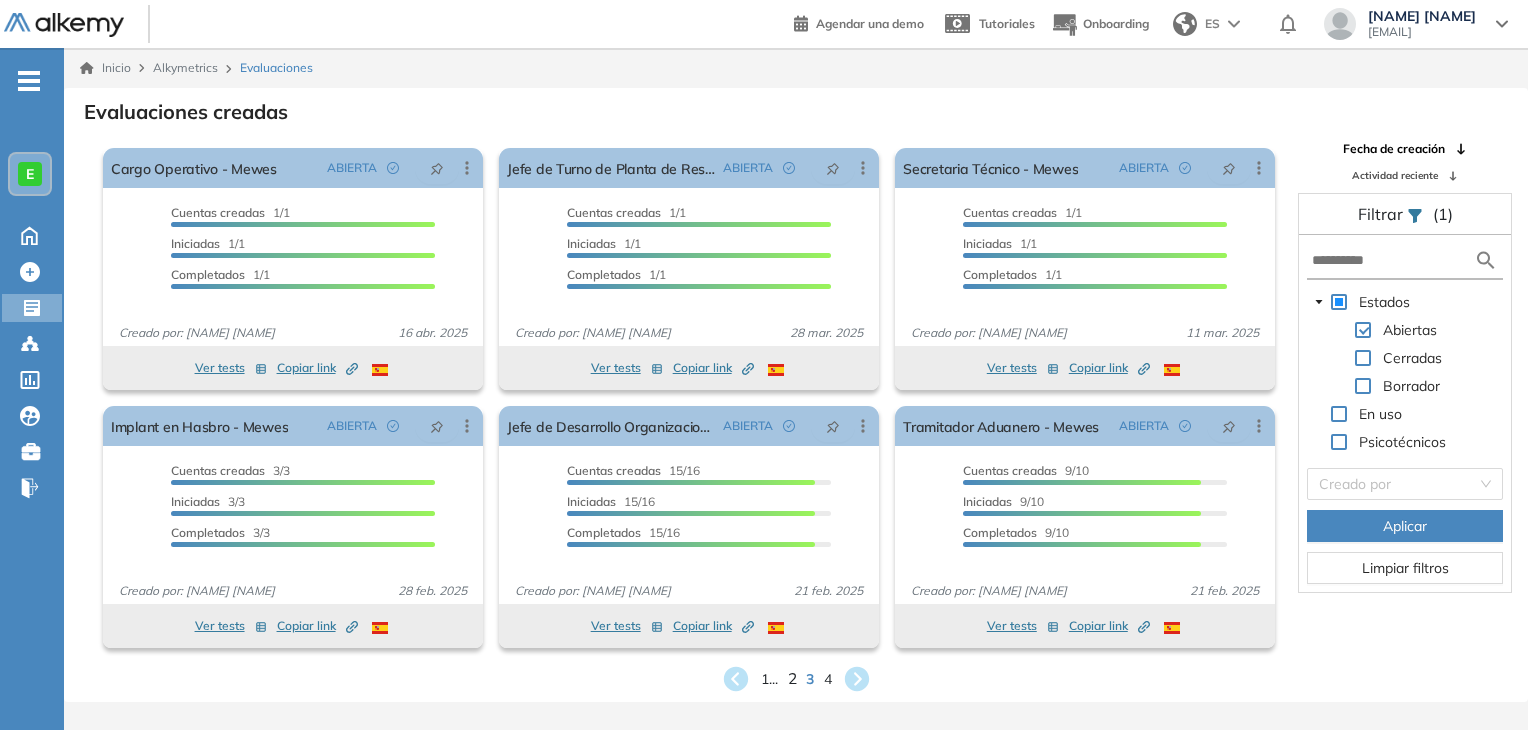 click on "2" at bounding box center [791, 678] 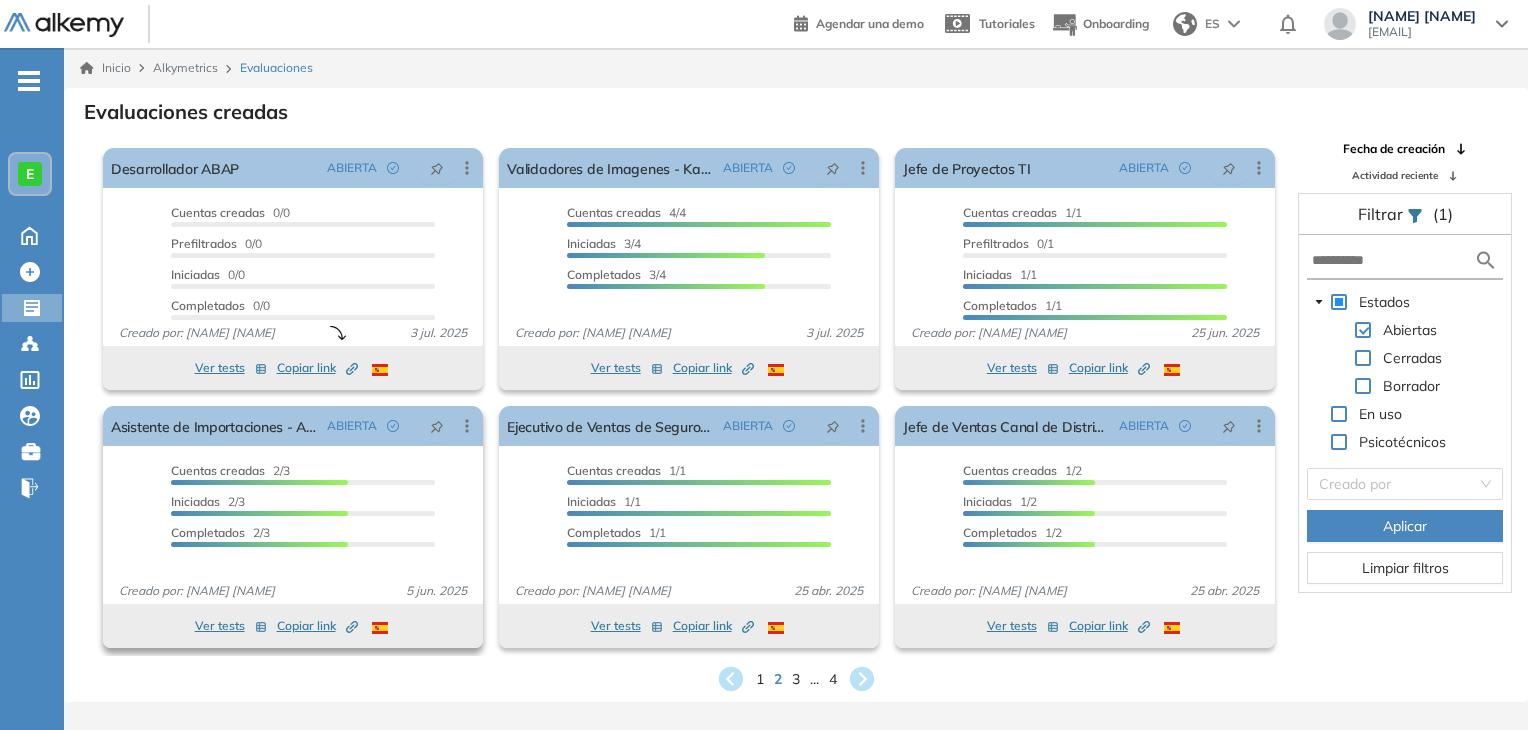 click on "Ver tests" at bounding box center [231, 626] 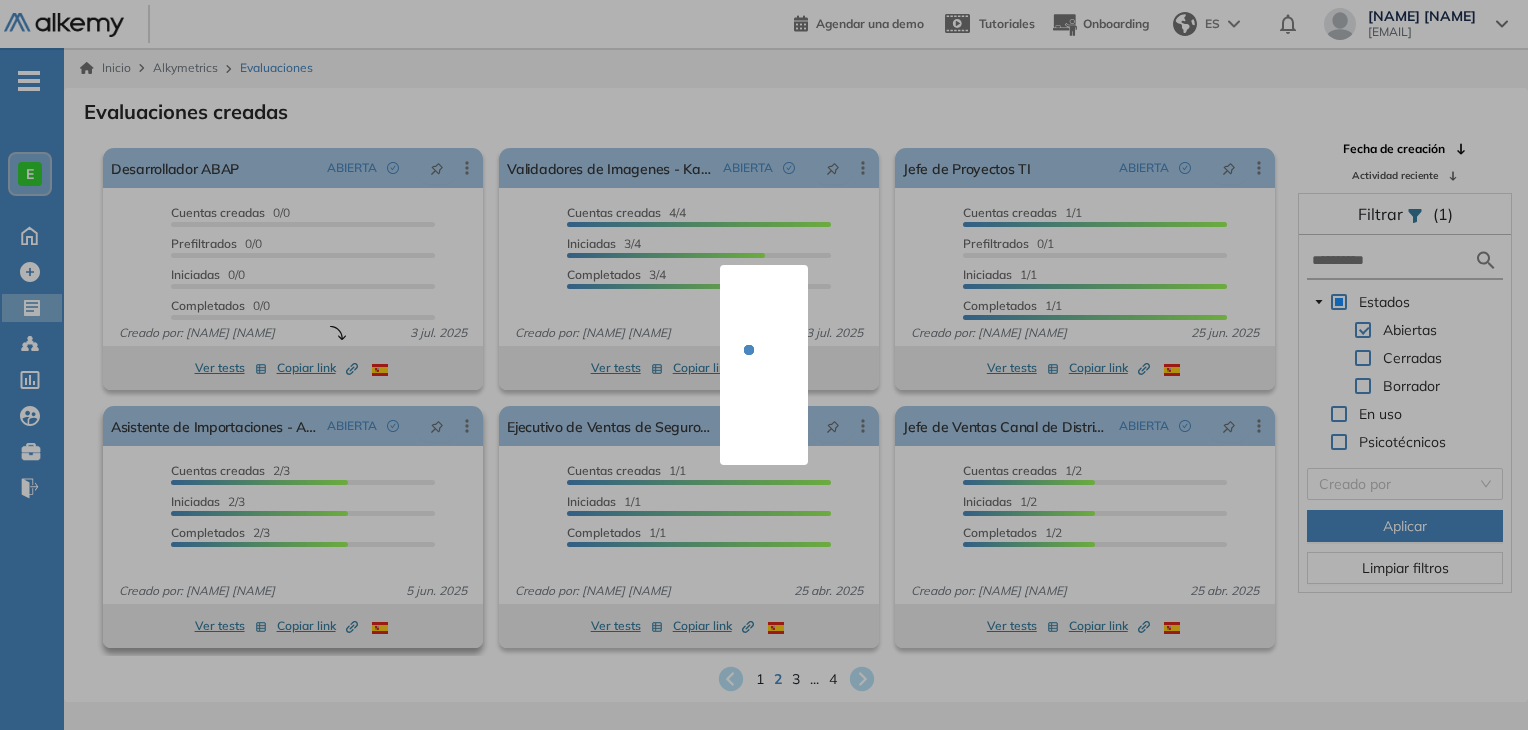click at bounding box center [764, 365] 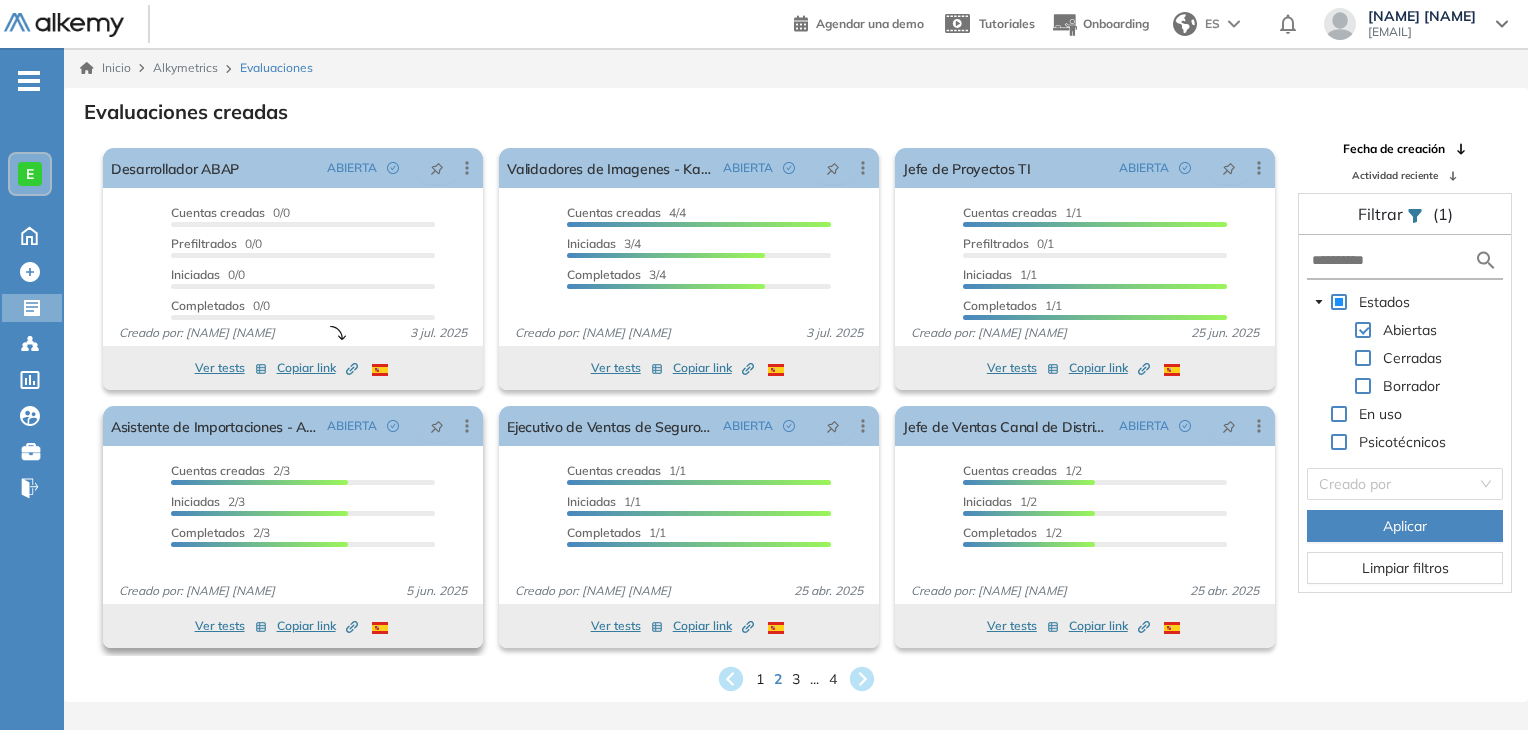 click on "Ver tests" at bounding box center (231, 626) 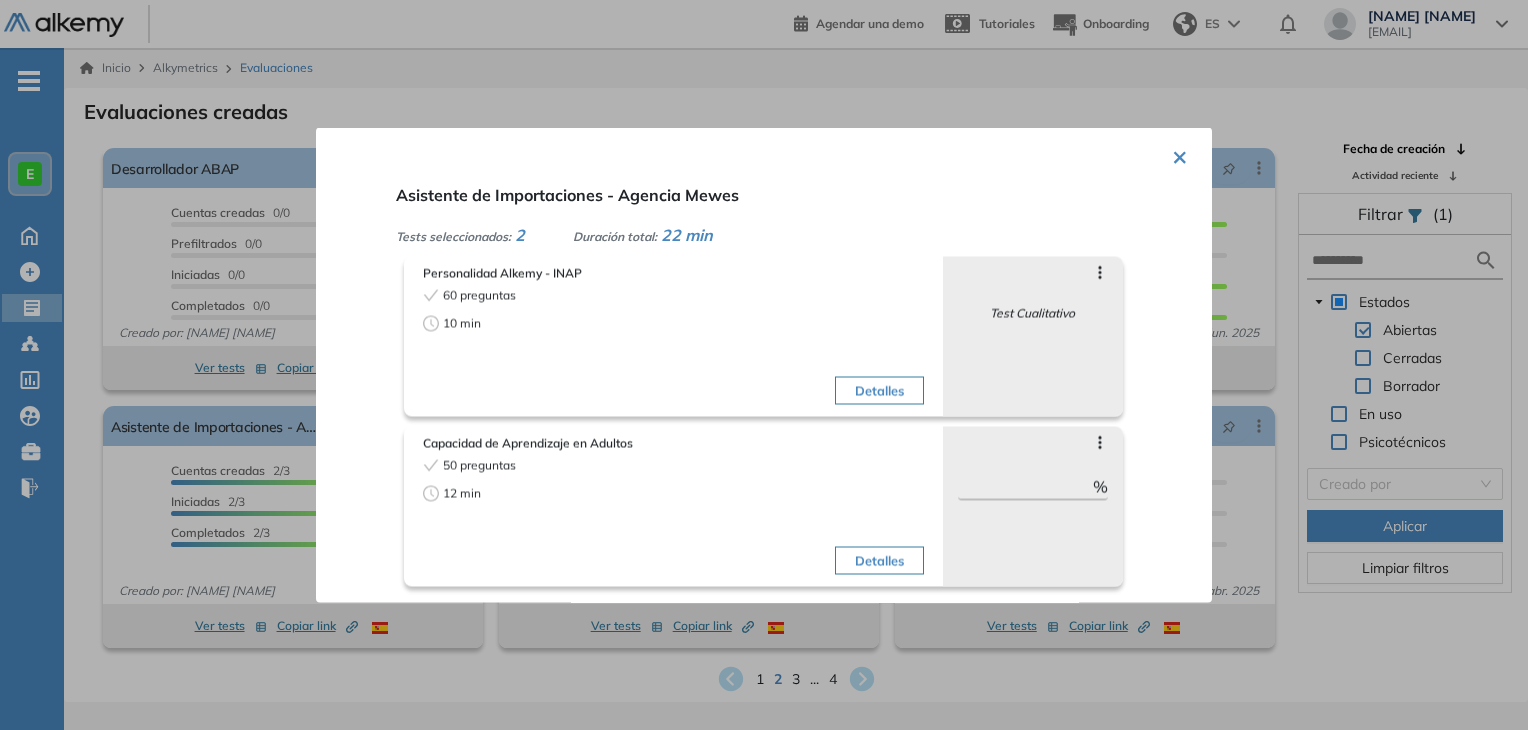 click at bounding box center (764, 365) 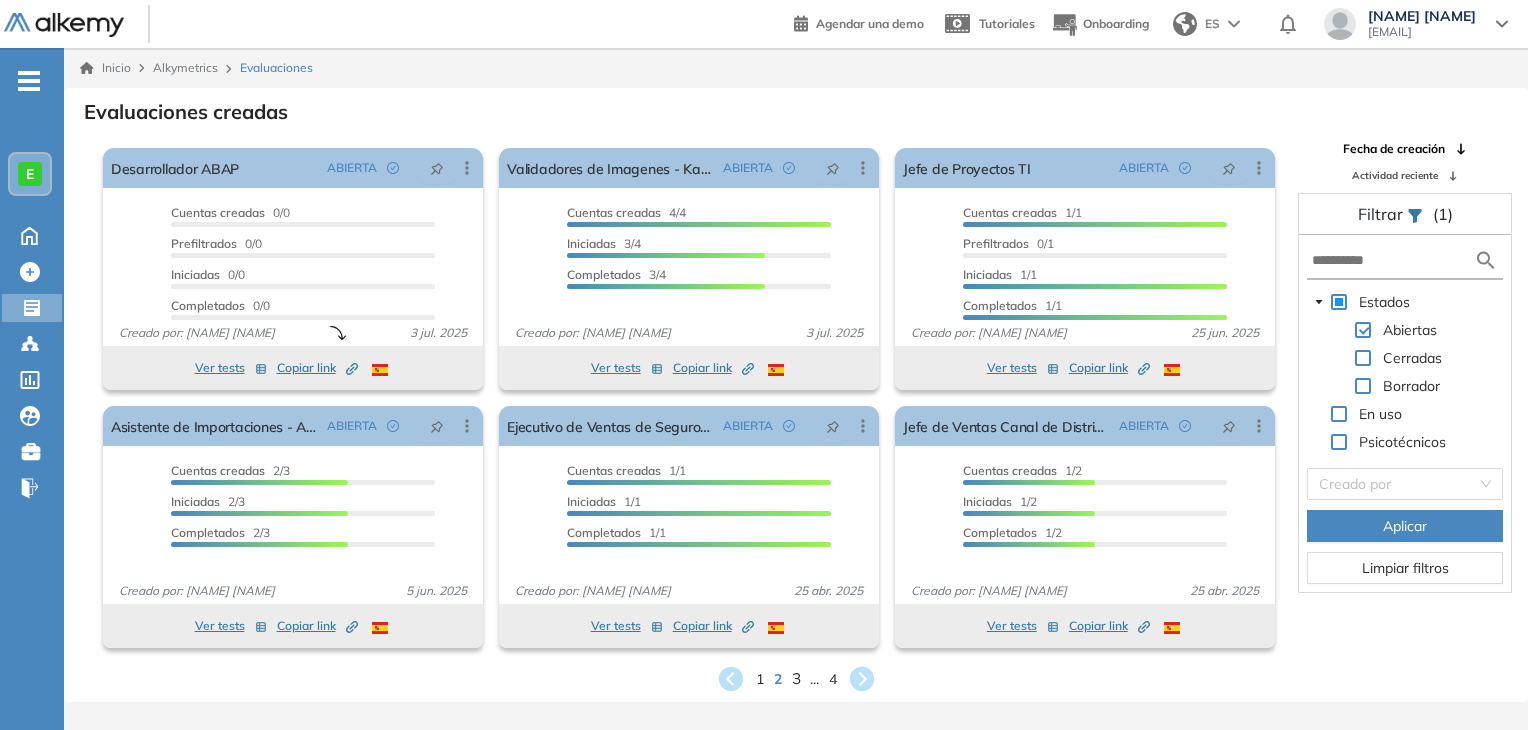 click on "3" at bounding box center [795, 678] 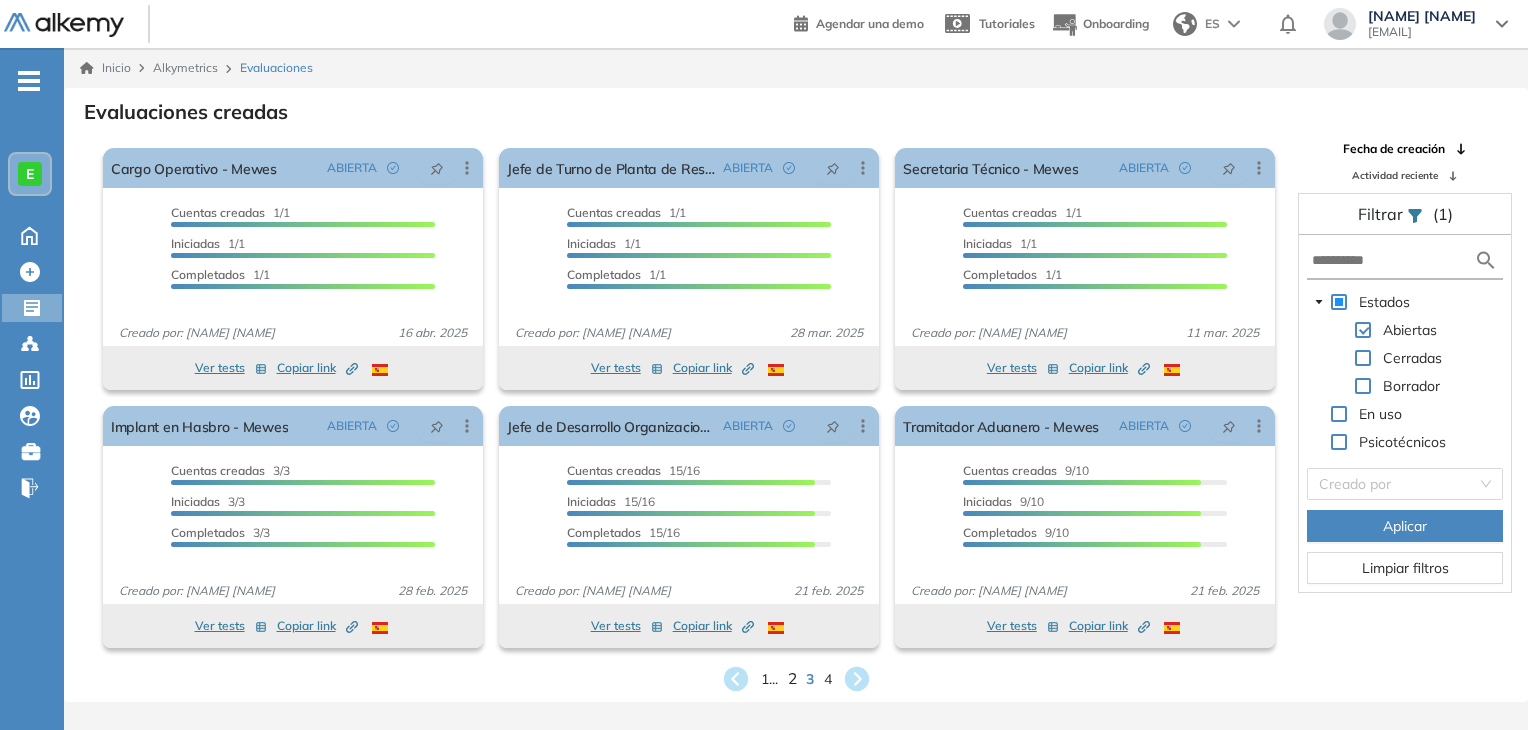click on "2" at bounding box center (791, 678) 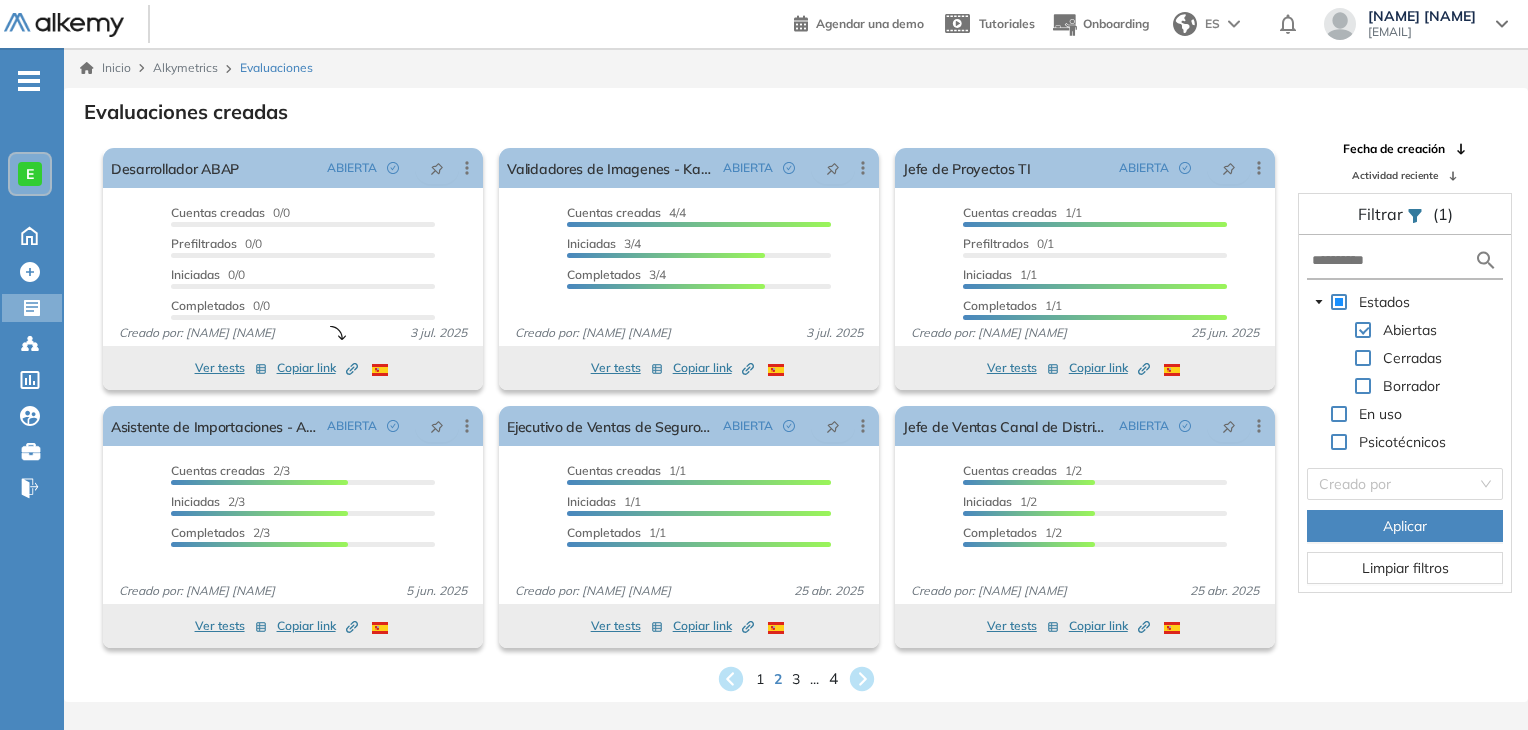 click on "4" at bounding box center (832, 678) 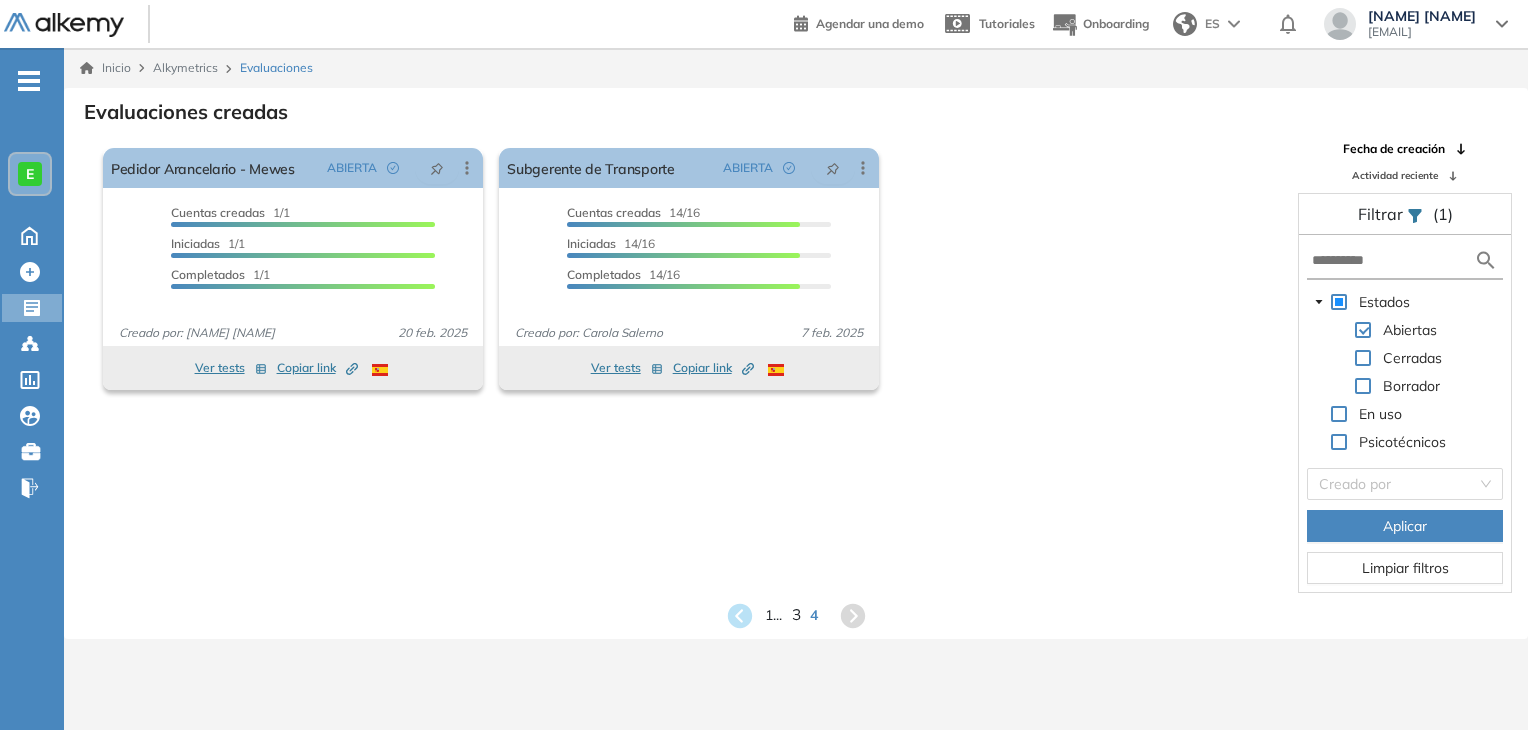 click on "3" at bounding box center (795, 615) 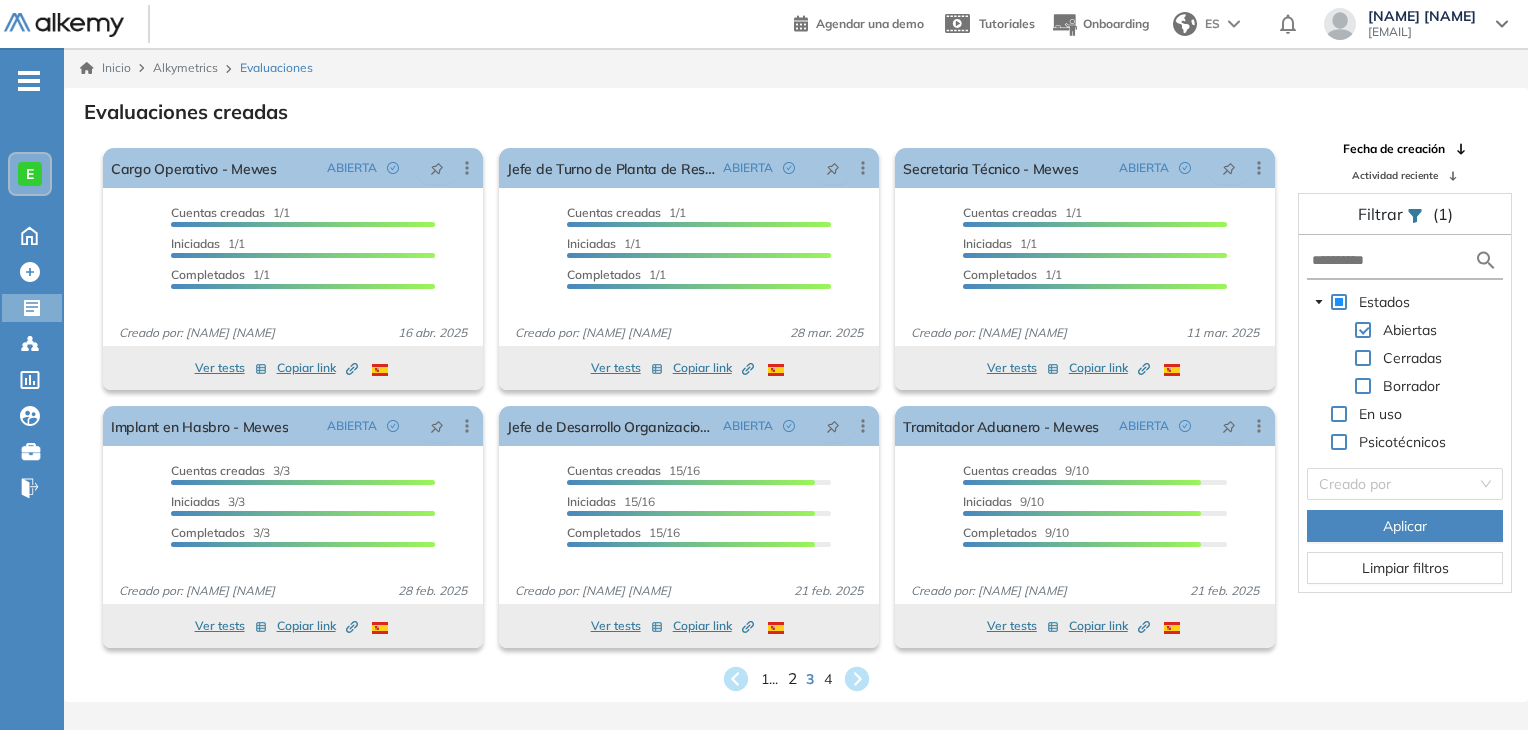 click on "2" at bounding box center (791, 678) 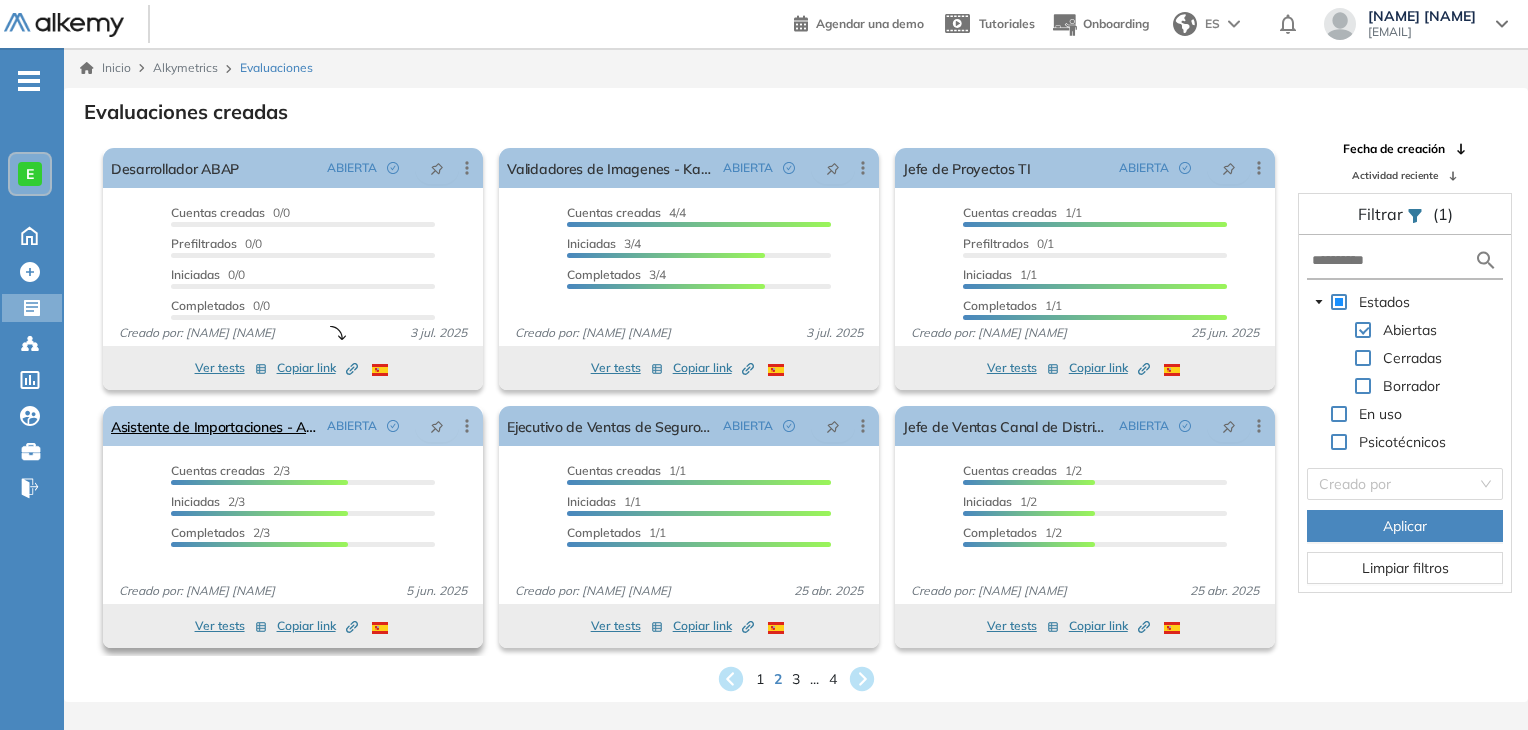 click 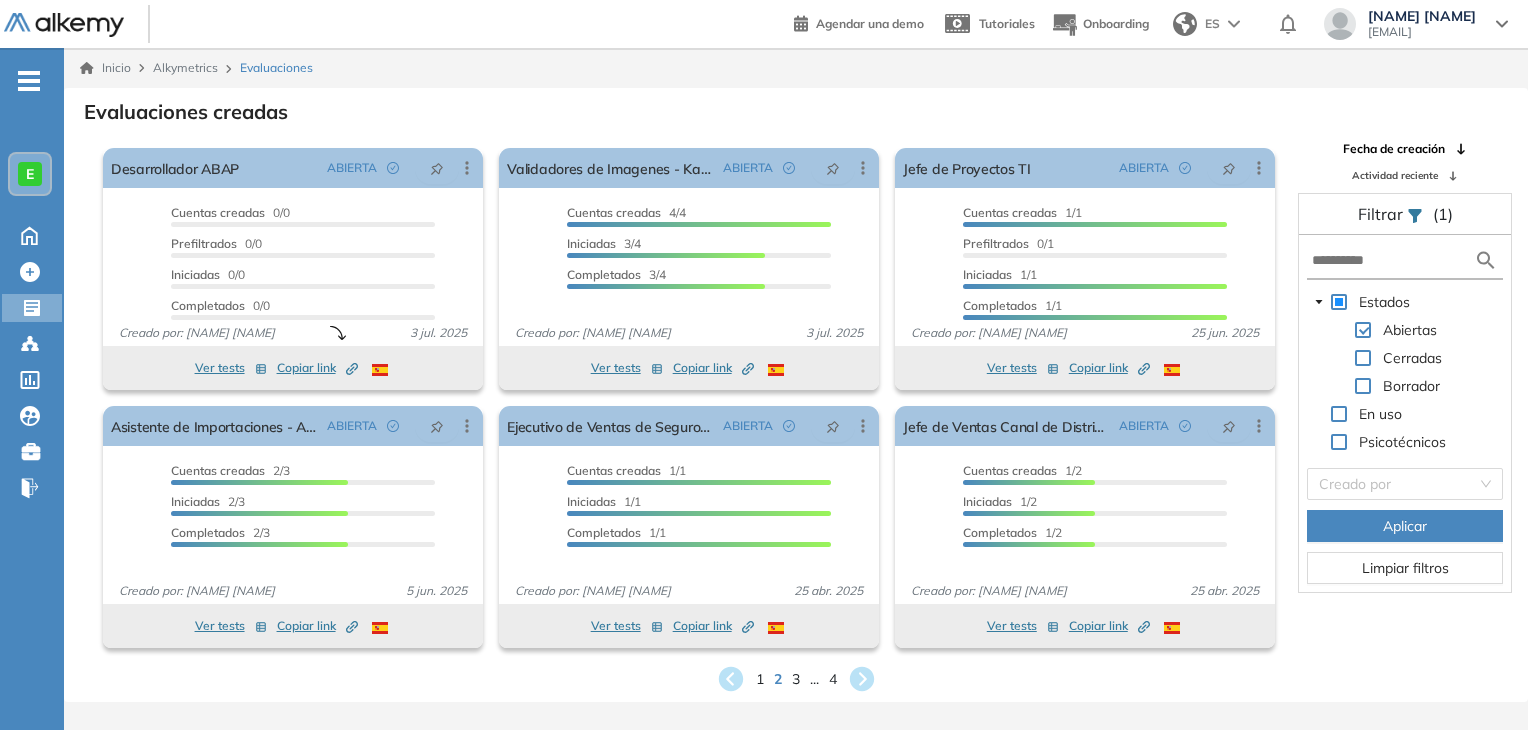click on "1 2 3 ... 4" at bounding box center [796, 679] 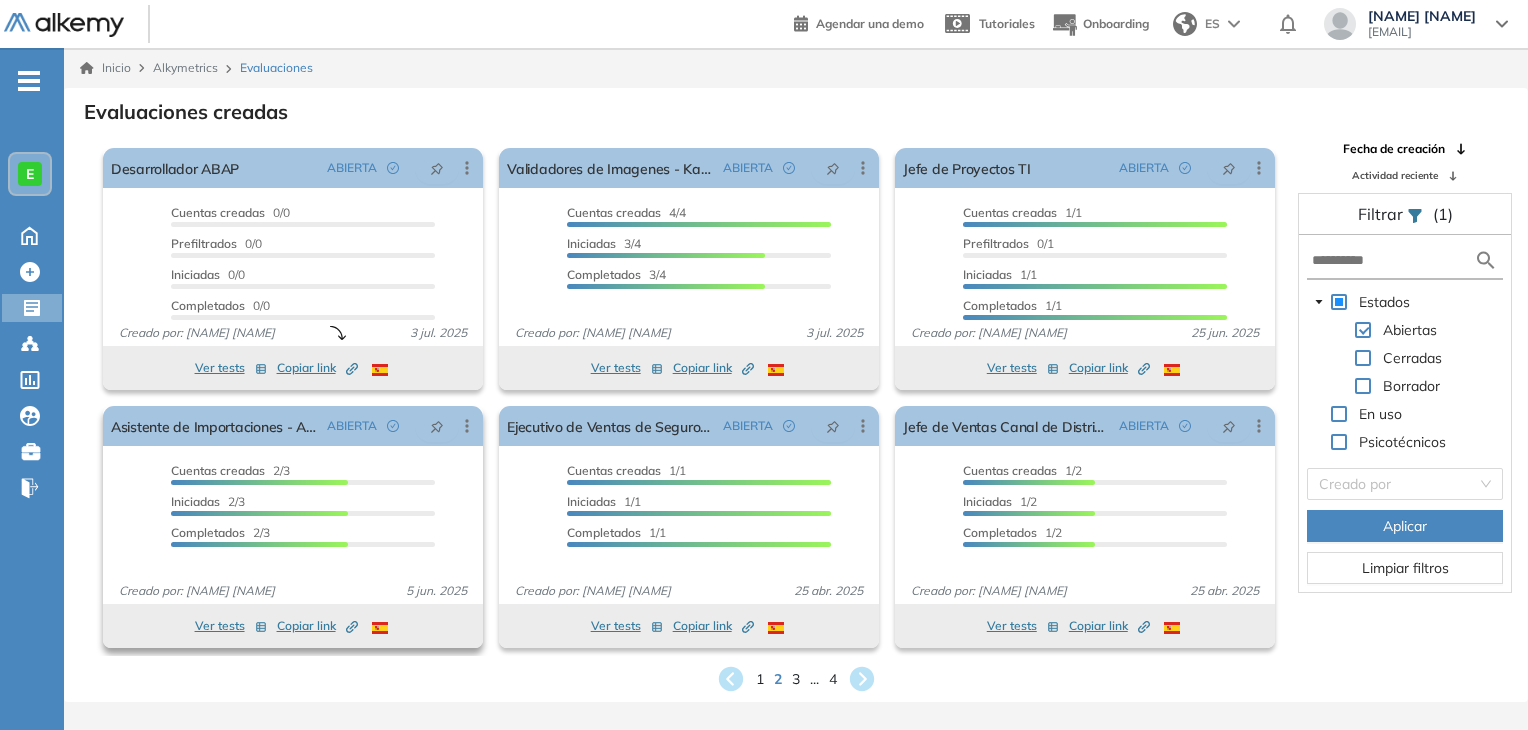 click on "Ver tests" at bounding box center (231, 626) 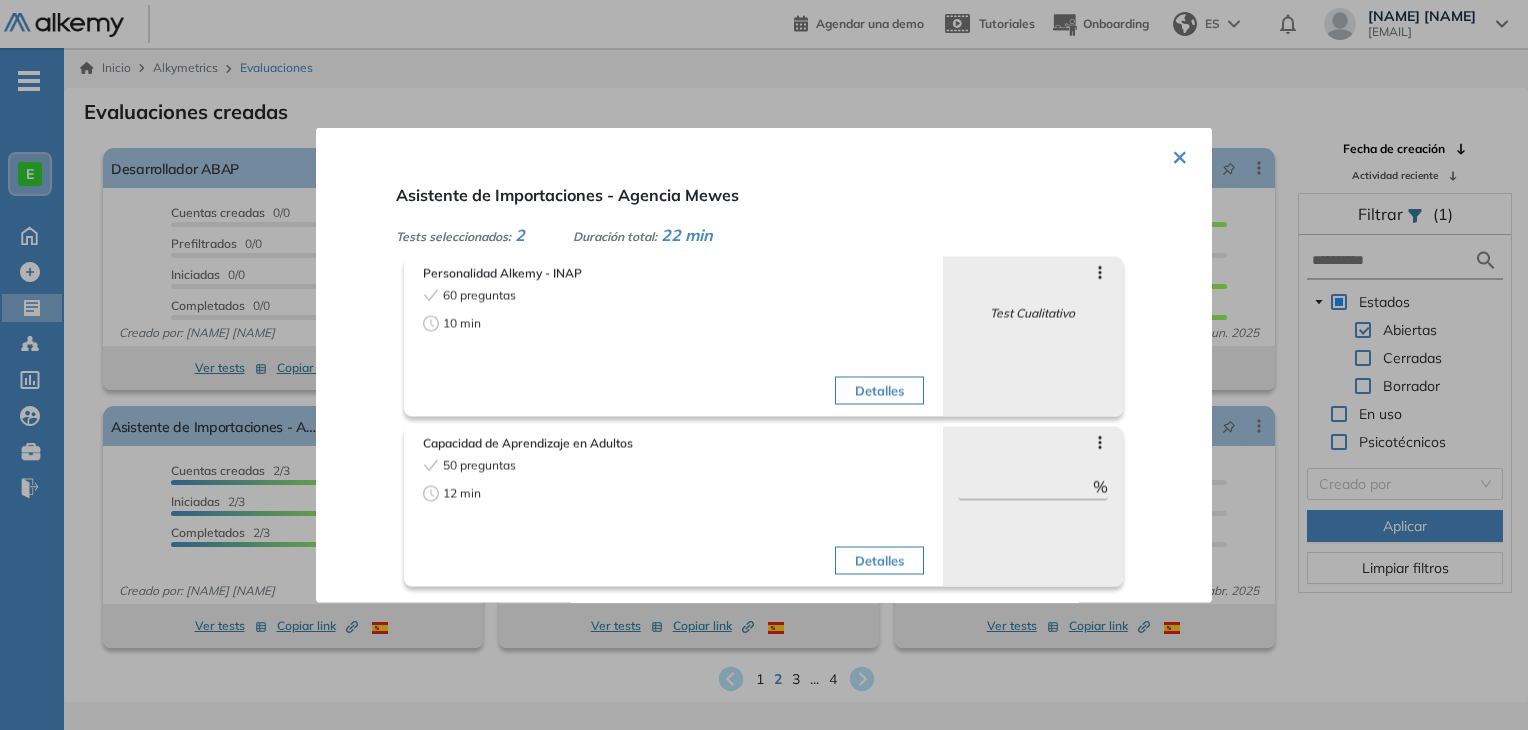 click at bounding box center [764, 365] 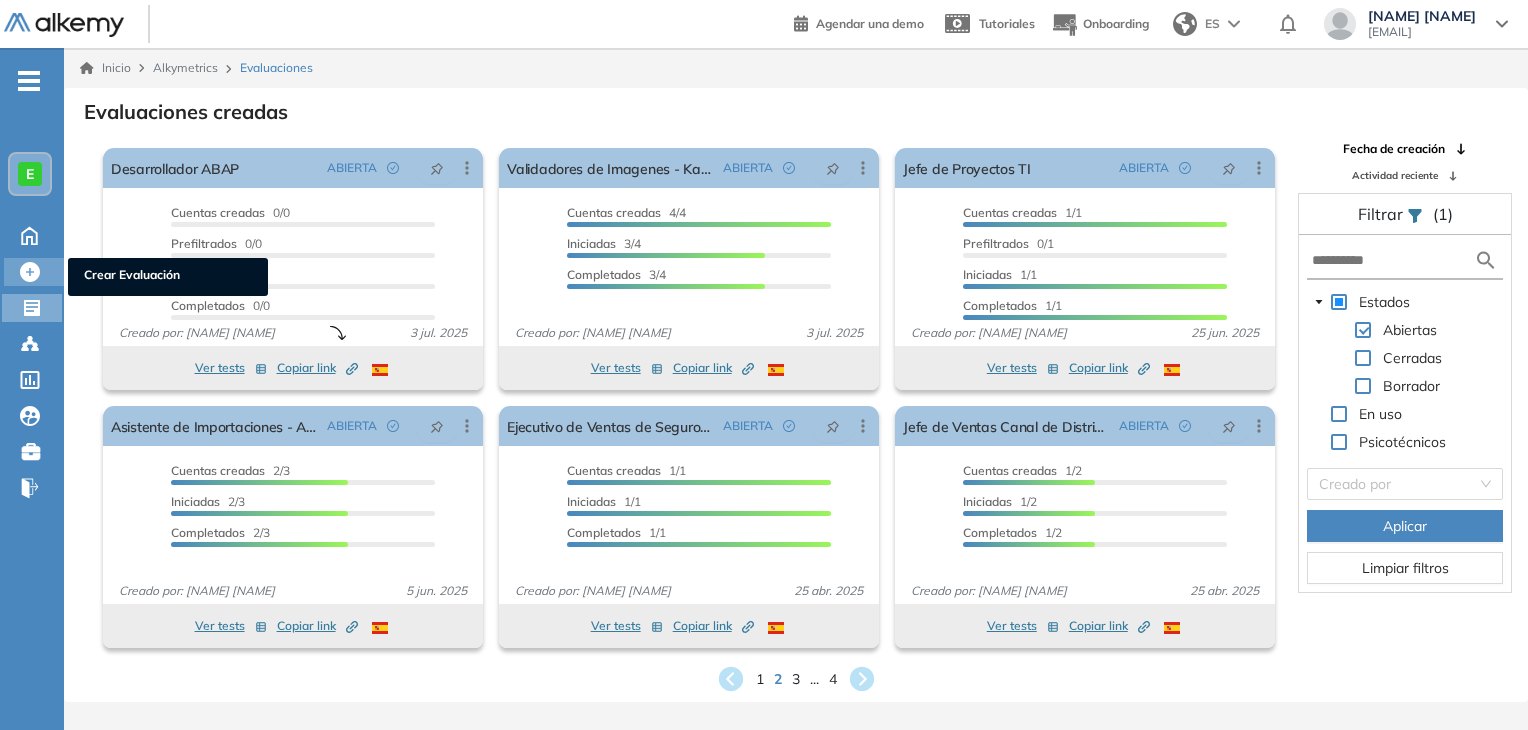 click on "Crear Evaluación" at bounding box center [168, 277] 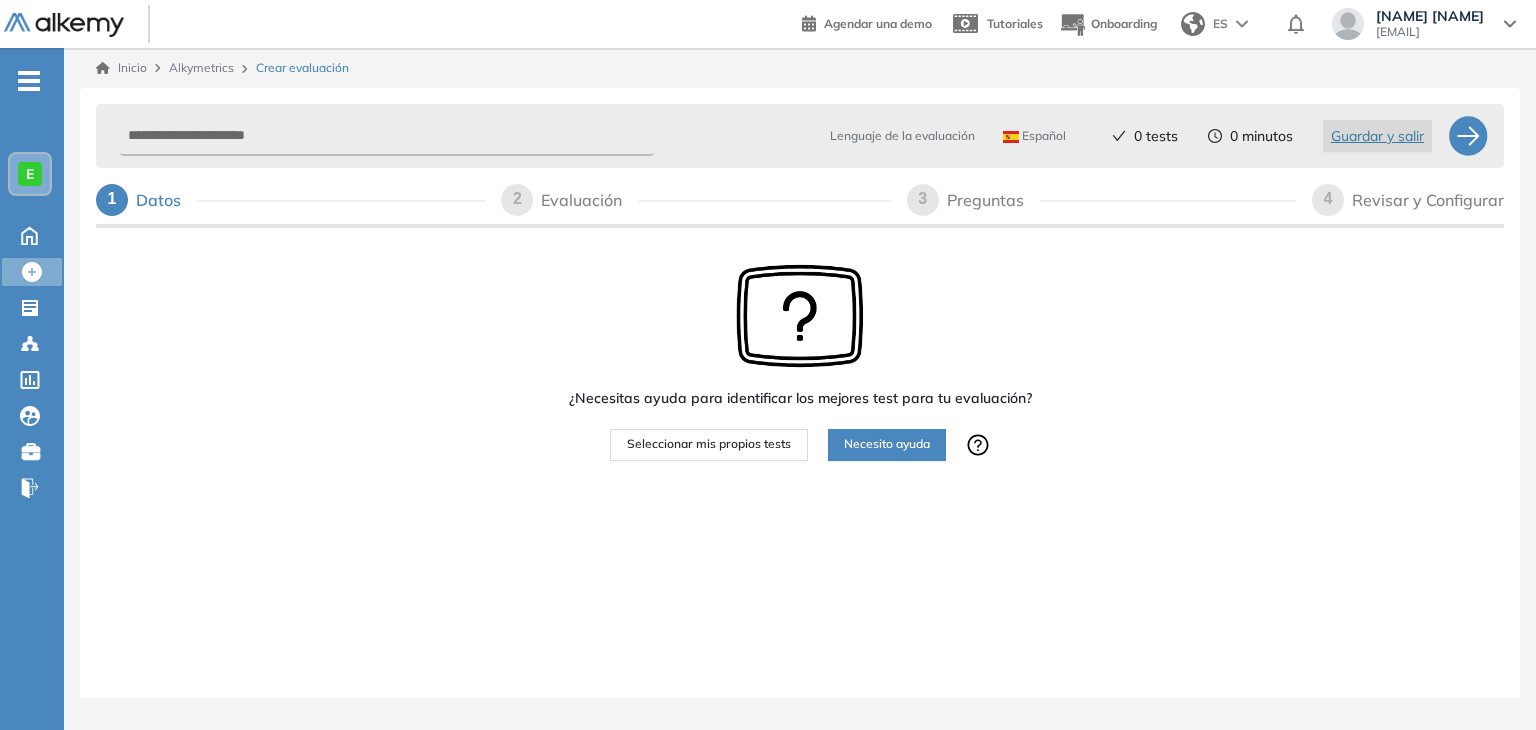 click on "Seleccionar mis propios tests" at bounding box center (709, 444) 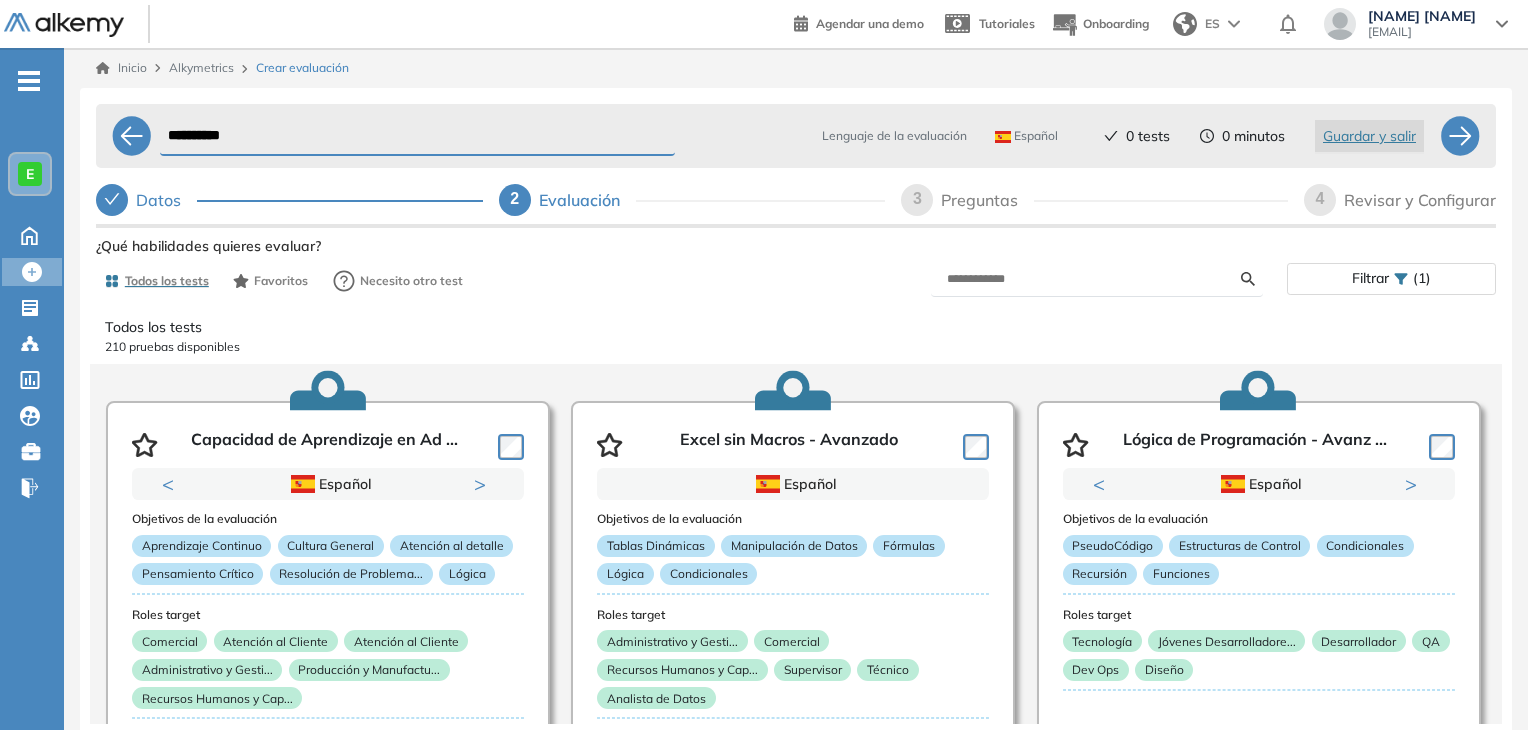 drag, startPoint x: 1511, startPoint y: 357, endPoint x: 1520, endPoint y: 400, distance: 43.931767 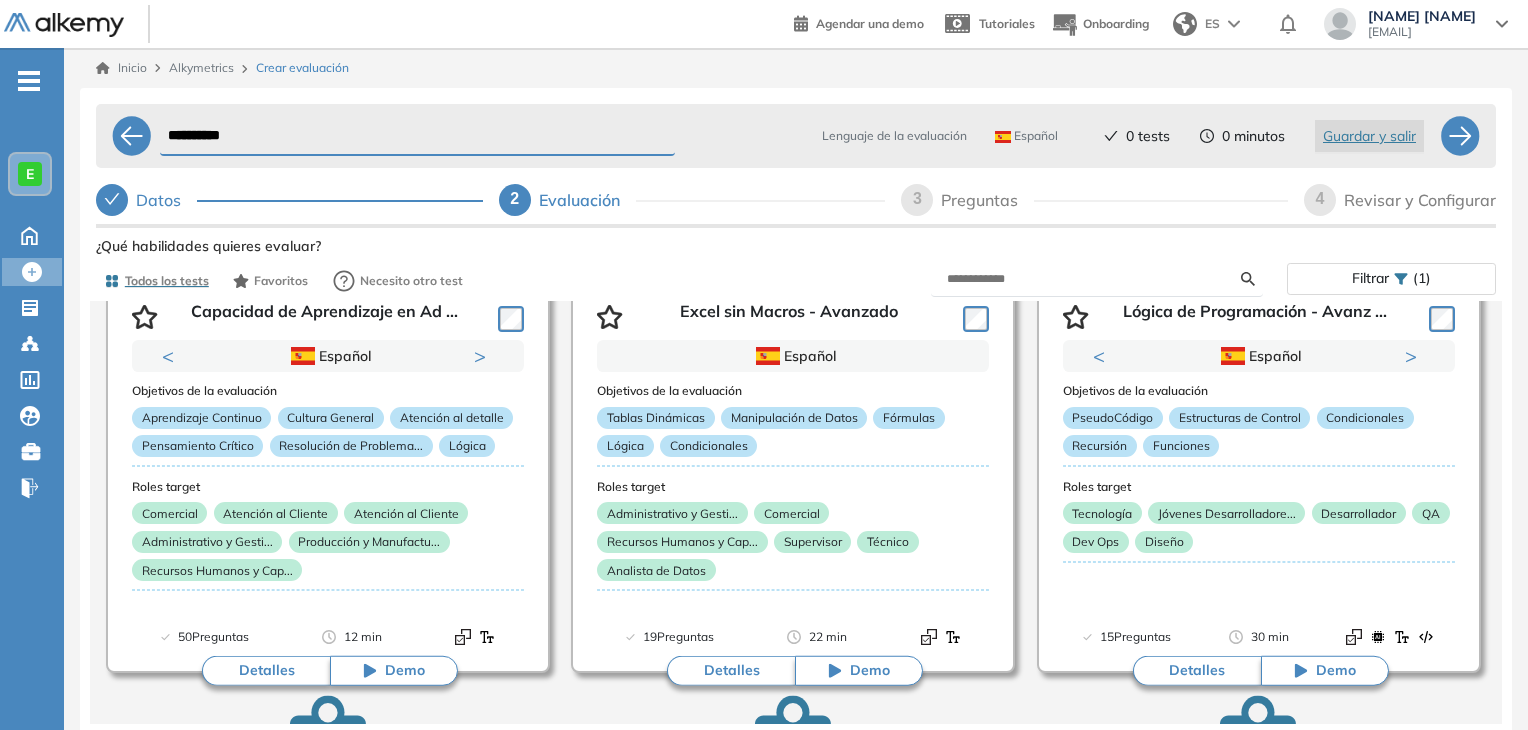 scroll, scrollTop: 0, scrollLeft: 0, axis: both 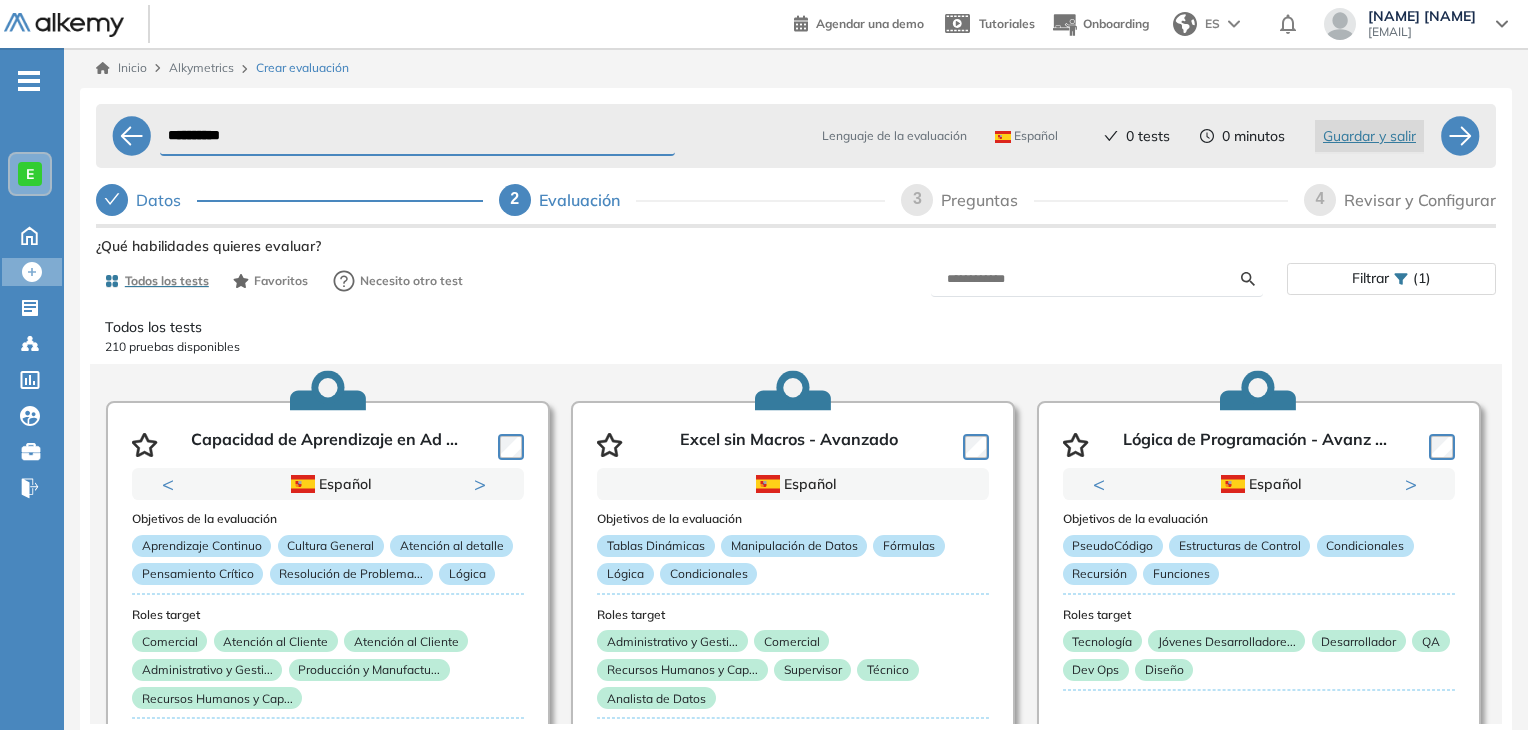 click at bounding box center [1097, 279] 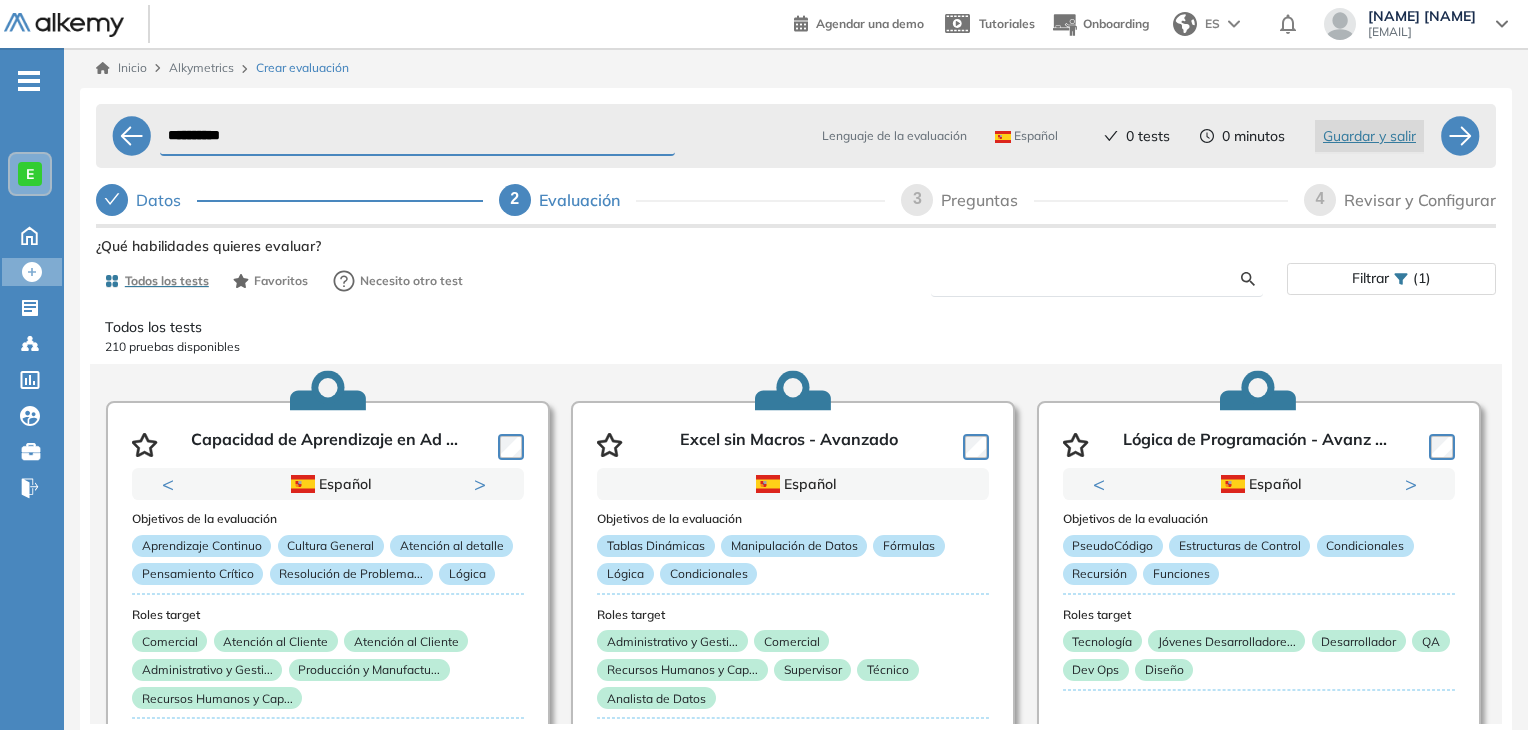 click at bounding box center [1094, 279] 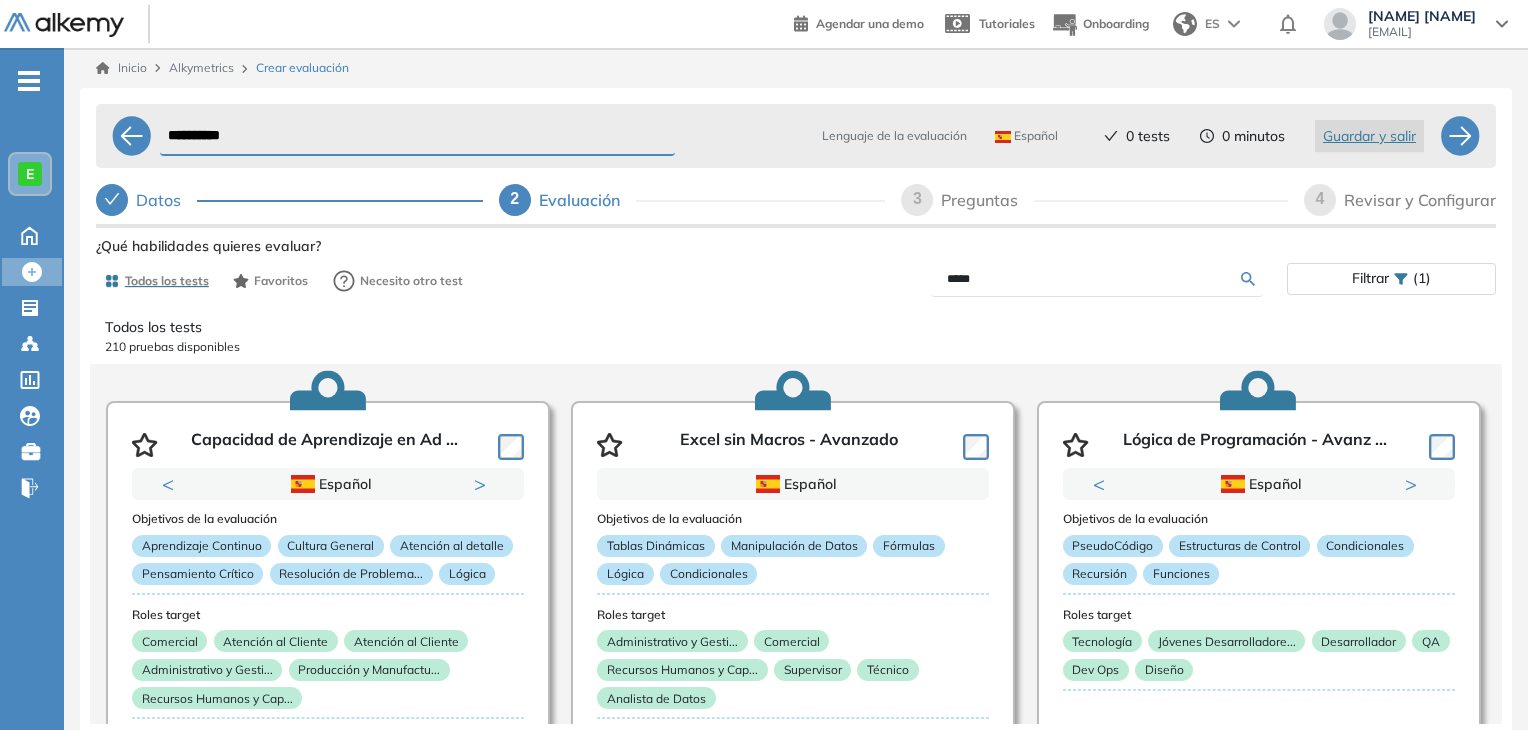 click on "Ver preguntas de muestra Demo Experiencia Starter  Validado undefined minutos  Pregunta Disponible en Español Tipo de preguntas Este test cubre: Velocidad Atención visual Precisión operativa Capacidad de concentración Estadísticas Prueba realizada por +100 candidatos 50% Puntaje promedio <31% Principiante >31% En desarrollo >46% Óptimo >64% Avanzado Experto Usado por Descripcion del test ¿Qué habilidades quieres evaluar? Todos los tests   Favoritos   Necesito otro test   ***** Filtrar  (1) Todos los tests 210 pruebas disponibles Capacidad de Aprendizaje en Ad ...   Previous Portugués Español Portugués Español Portugués   Next 1 2 Objetivos de la evaluación Aprendizaje Continuo Cultura General Atención al detalle Pensamiento Crítico Resolución de Problema... Lógica Roles target Comercial Atención al Cliente Atención al Cliente Administrativo y Gesti... Producción y Manufactu... Recursos Humanos y Cap... Estadísticas +10000 Candidatos Puntuación 0 10 20 30 40 50 60 70 80 90 100 Promedio 0" at bounding box center [796, 546] 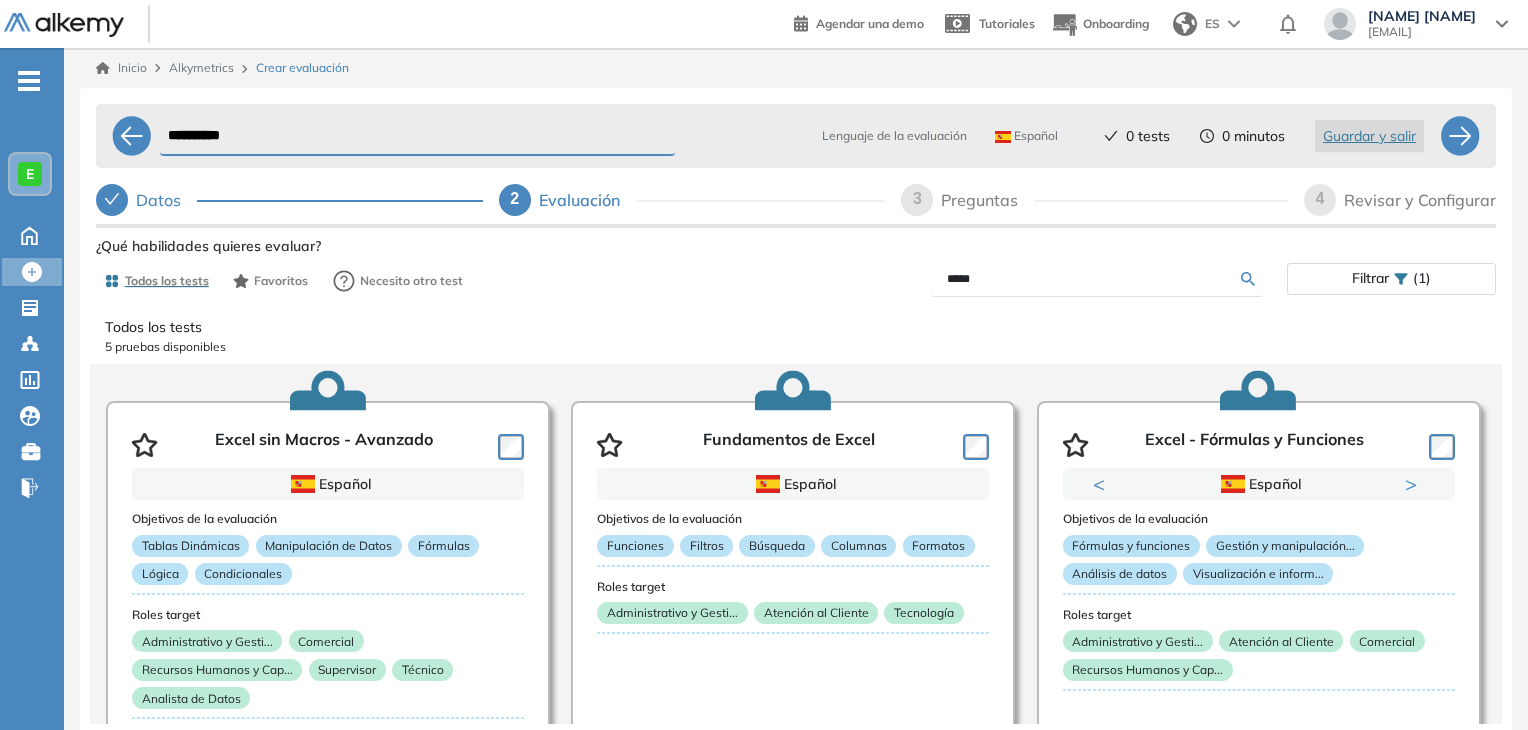 scroll, scrollTop: 2, scrollLeft: 0, axis: vertical 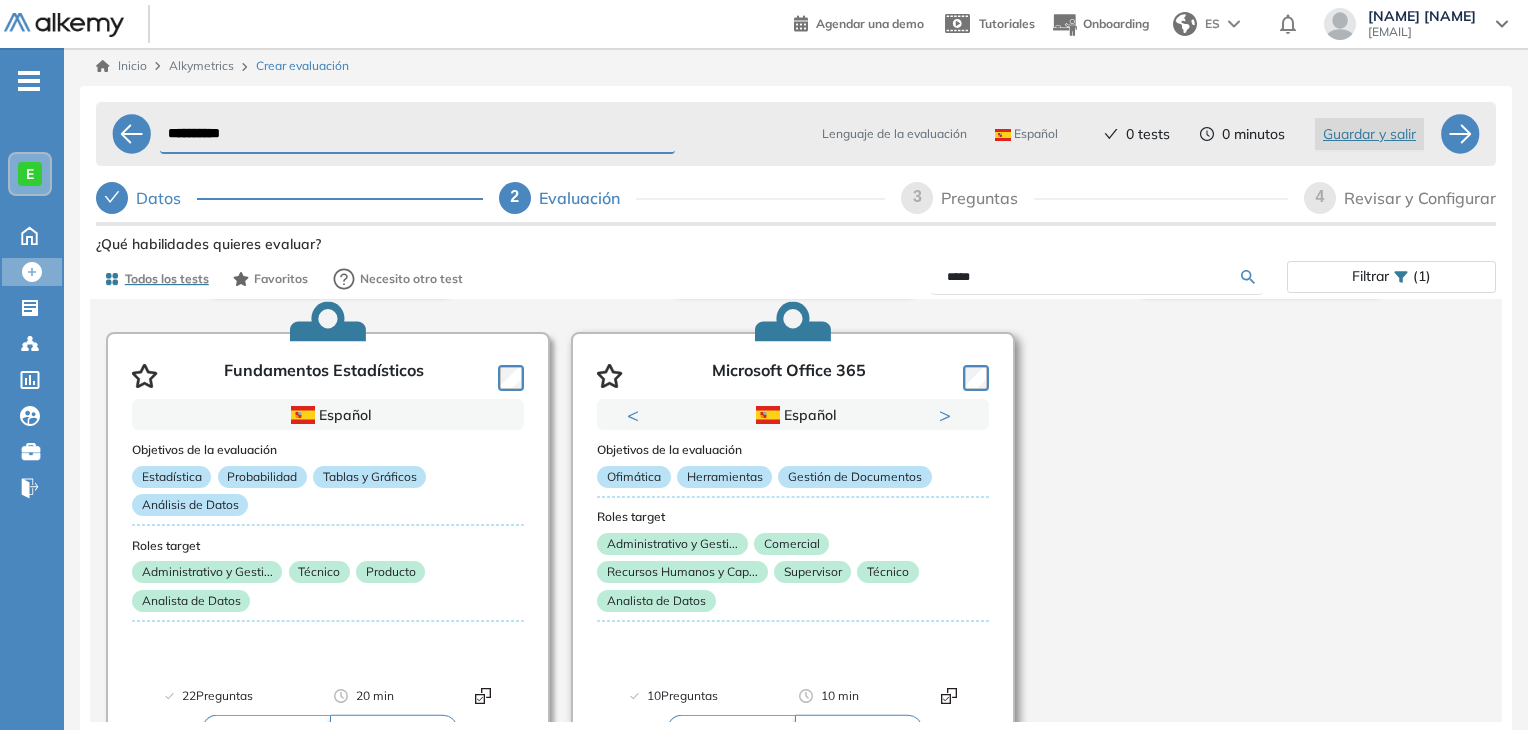 click on "Administrativo y Gesti... Comercial Recursos Humanos y Cap... Supervisor Técnico Analista de Datos" at bounding box center [793, 576] 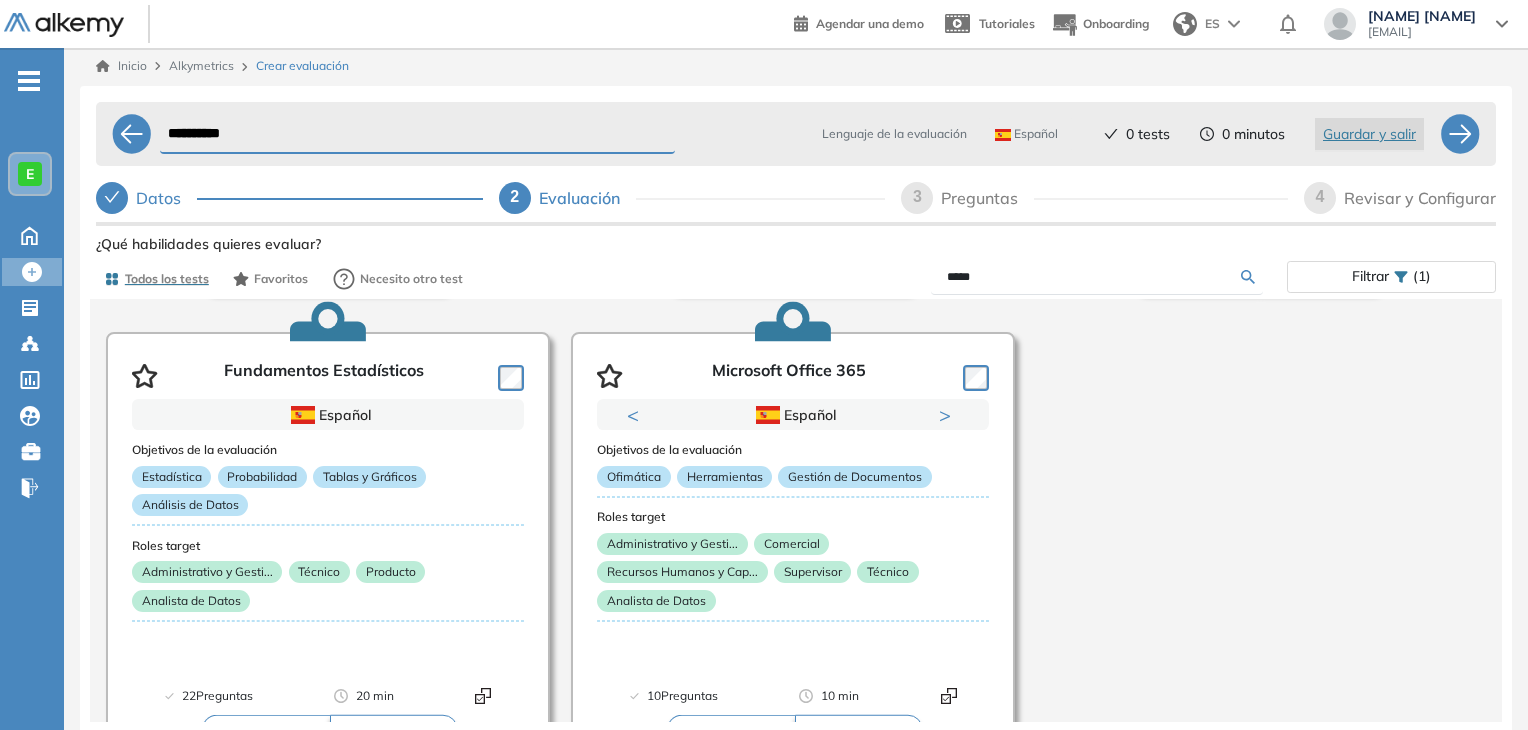drag, startPoint x: 1511, startPoint y: 531, endPoint x: 1502, endPoint y: 574, distance: 43.931767 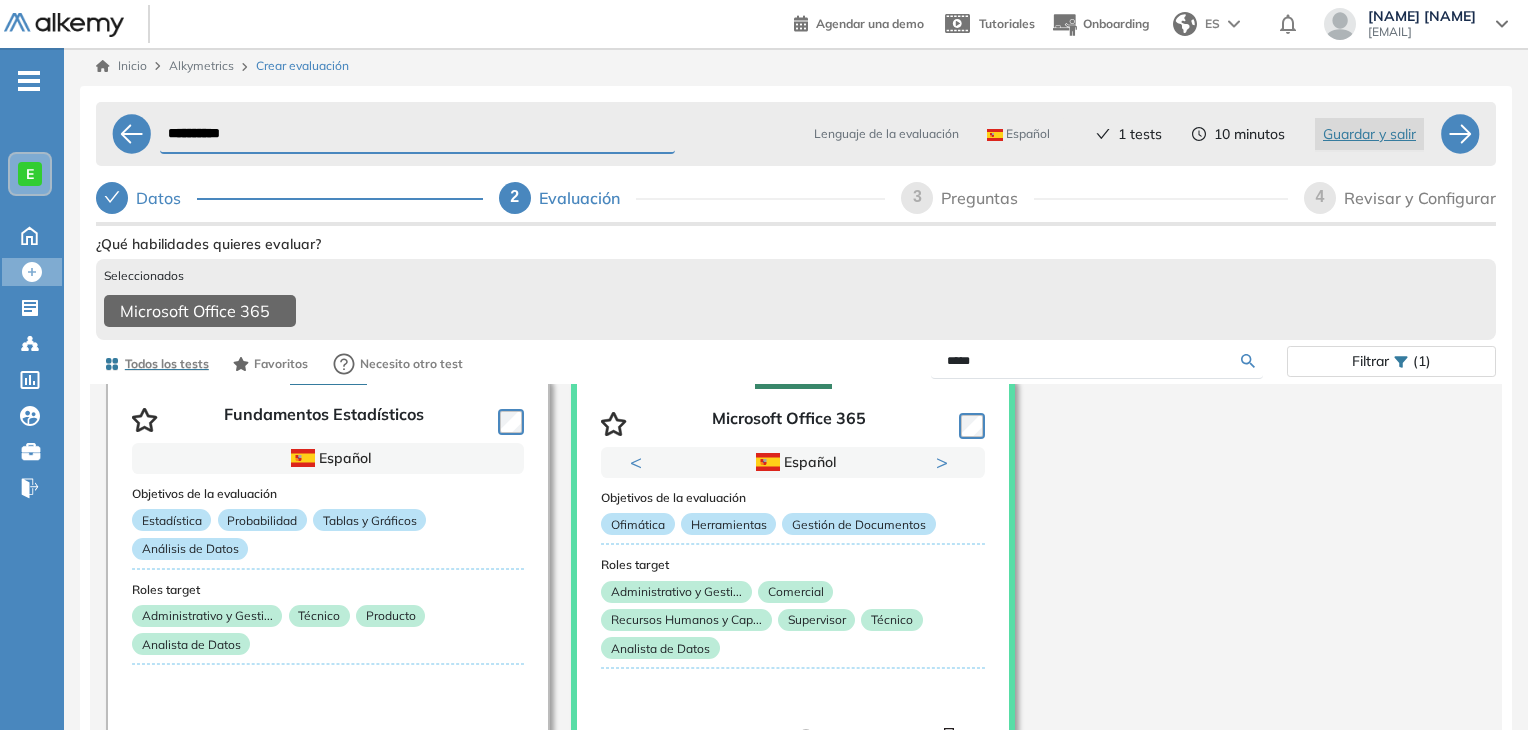 click on "**********" at bounding box center [796, 470] 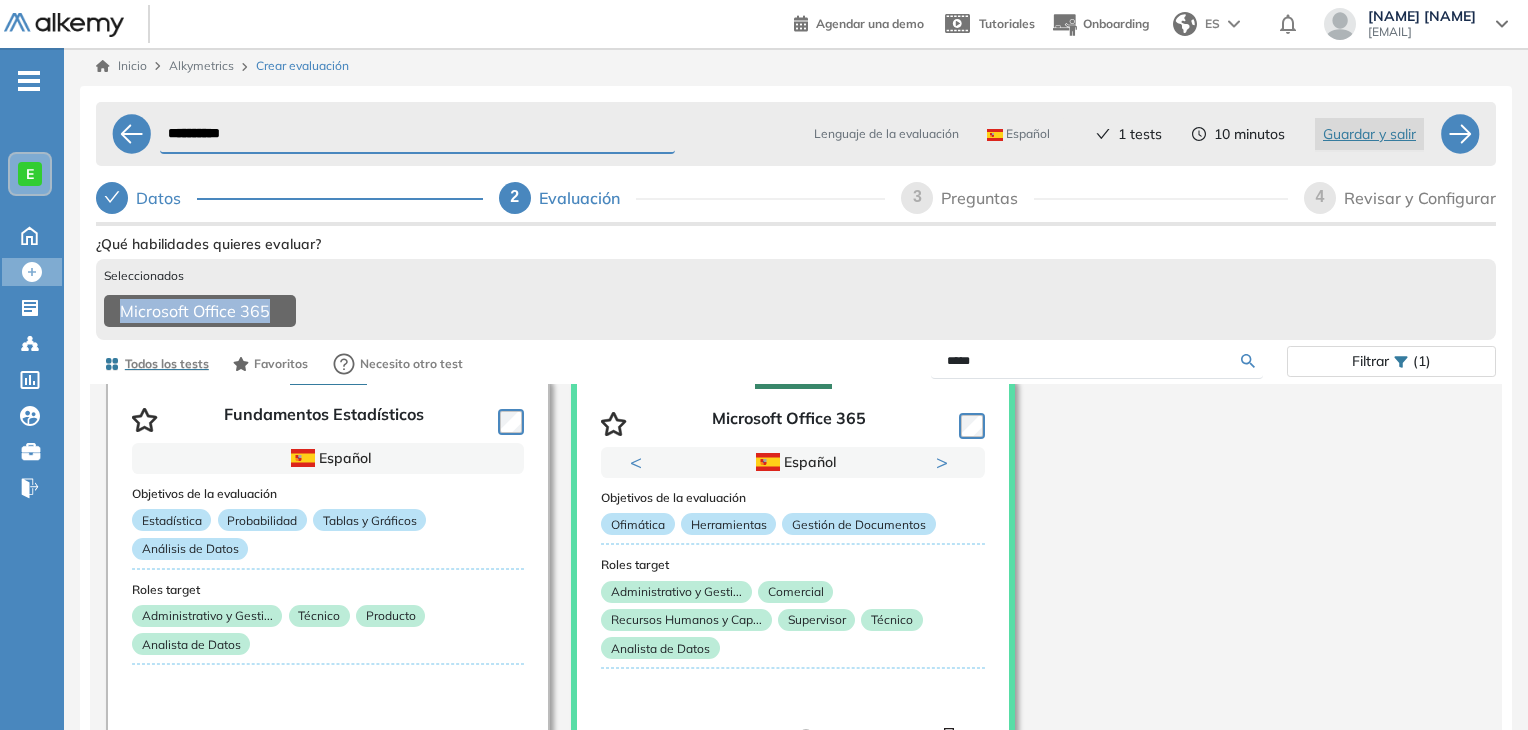 click on "**********" at bounding box center (796, 470) 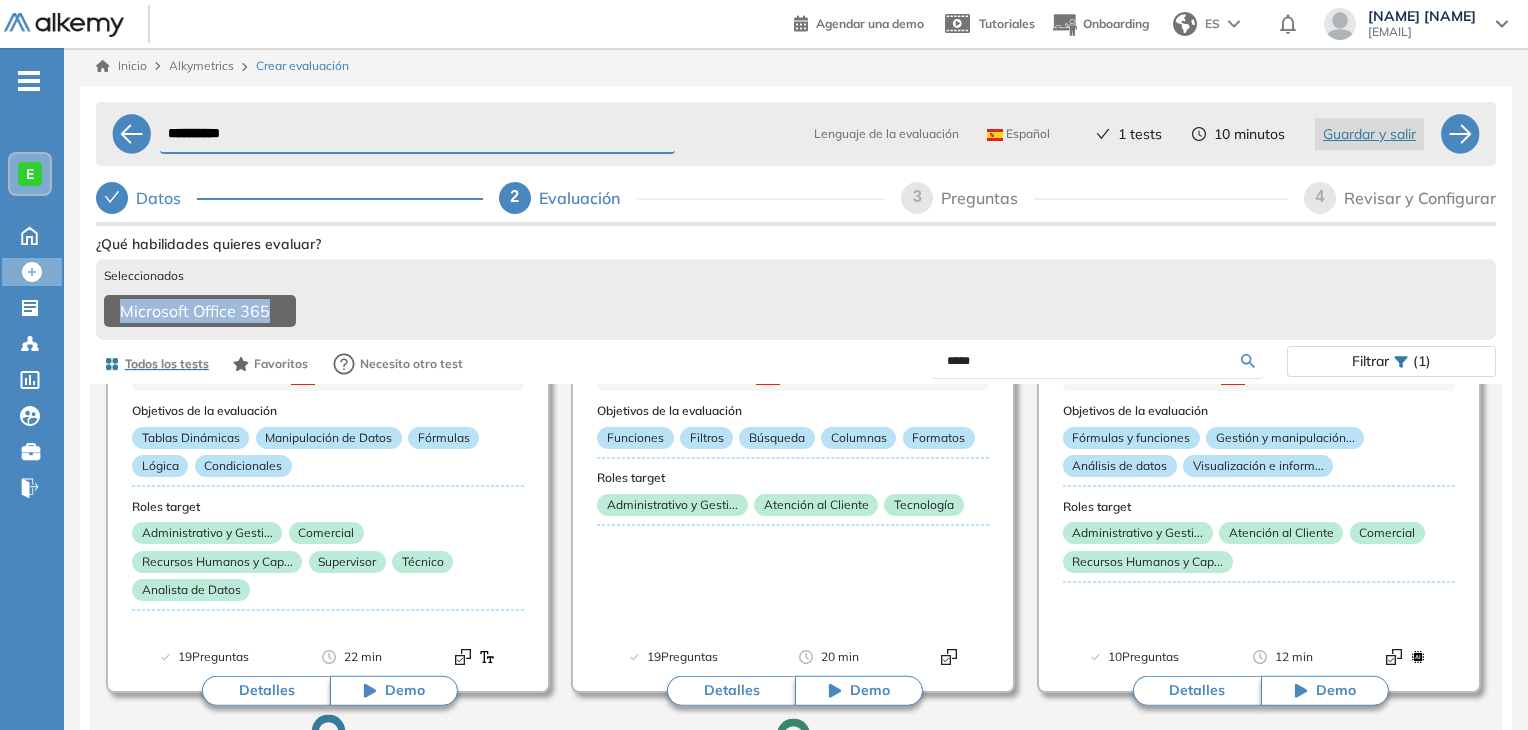 scroll, scrollTop: 0, scrollLeft: 0, axis: both 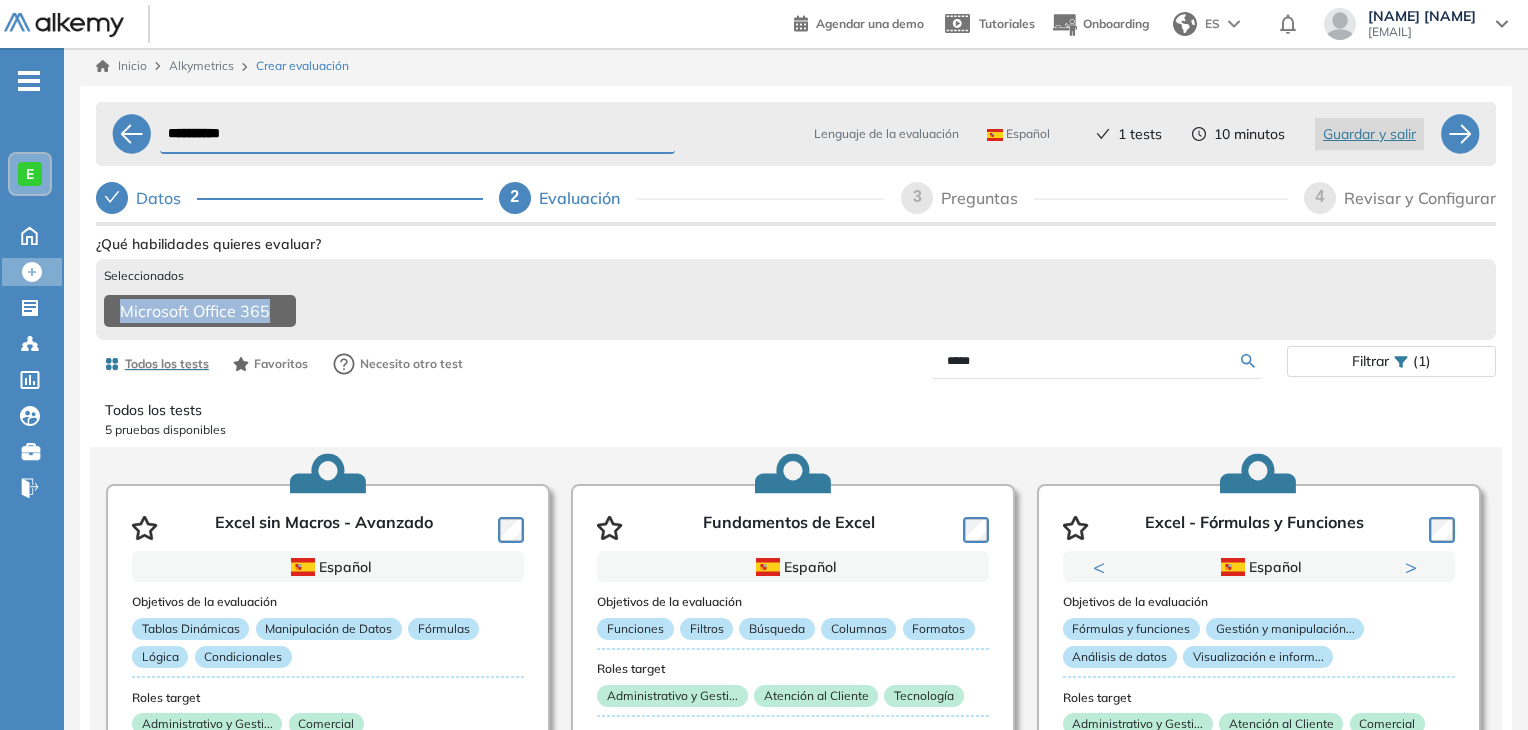 click on "**********" at bounding box center (796, 470) 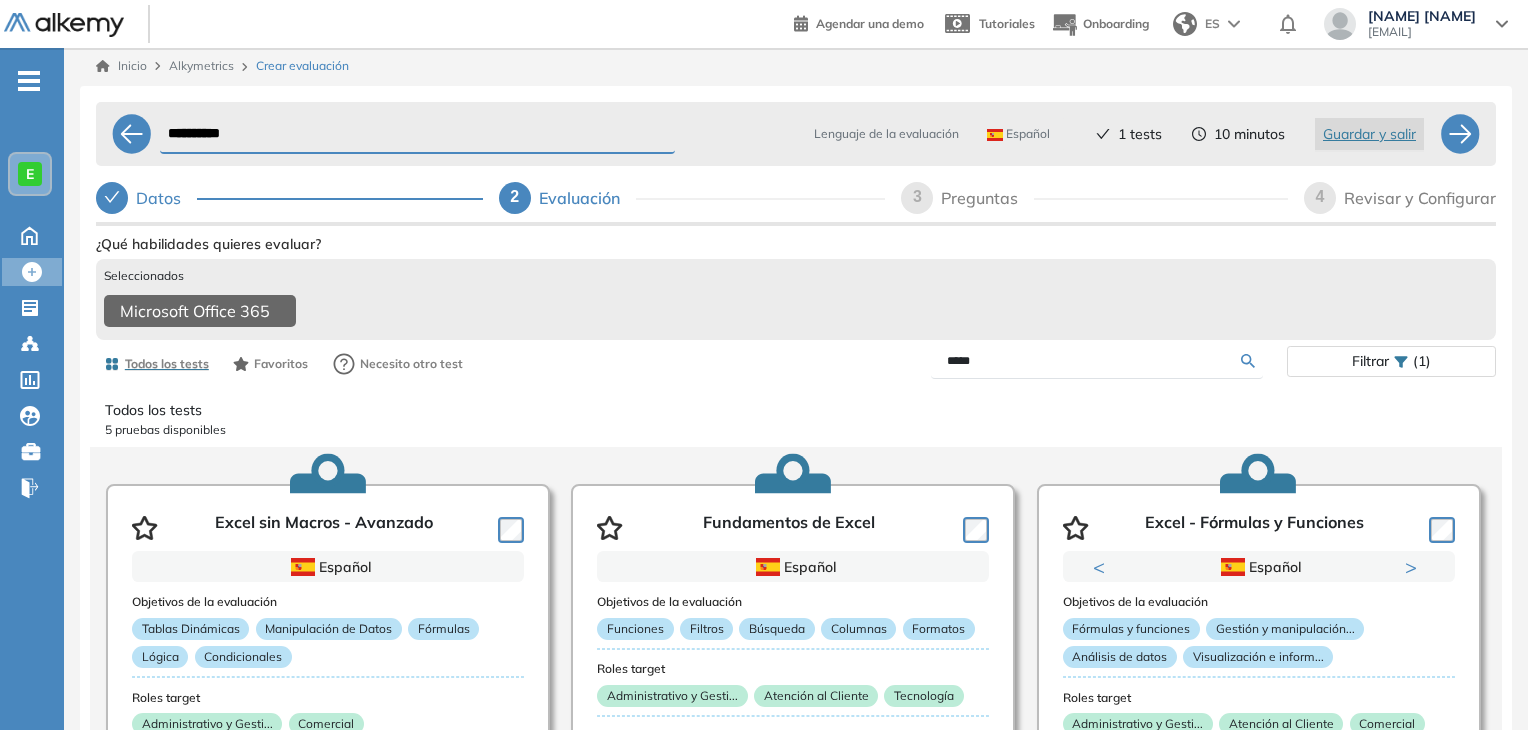 click on "**********" at bounding box center (796, 470) 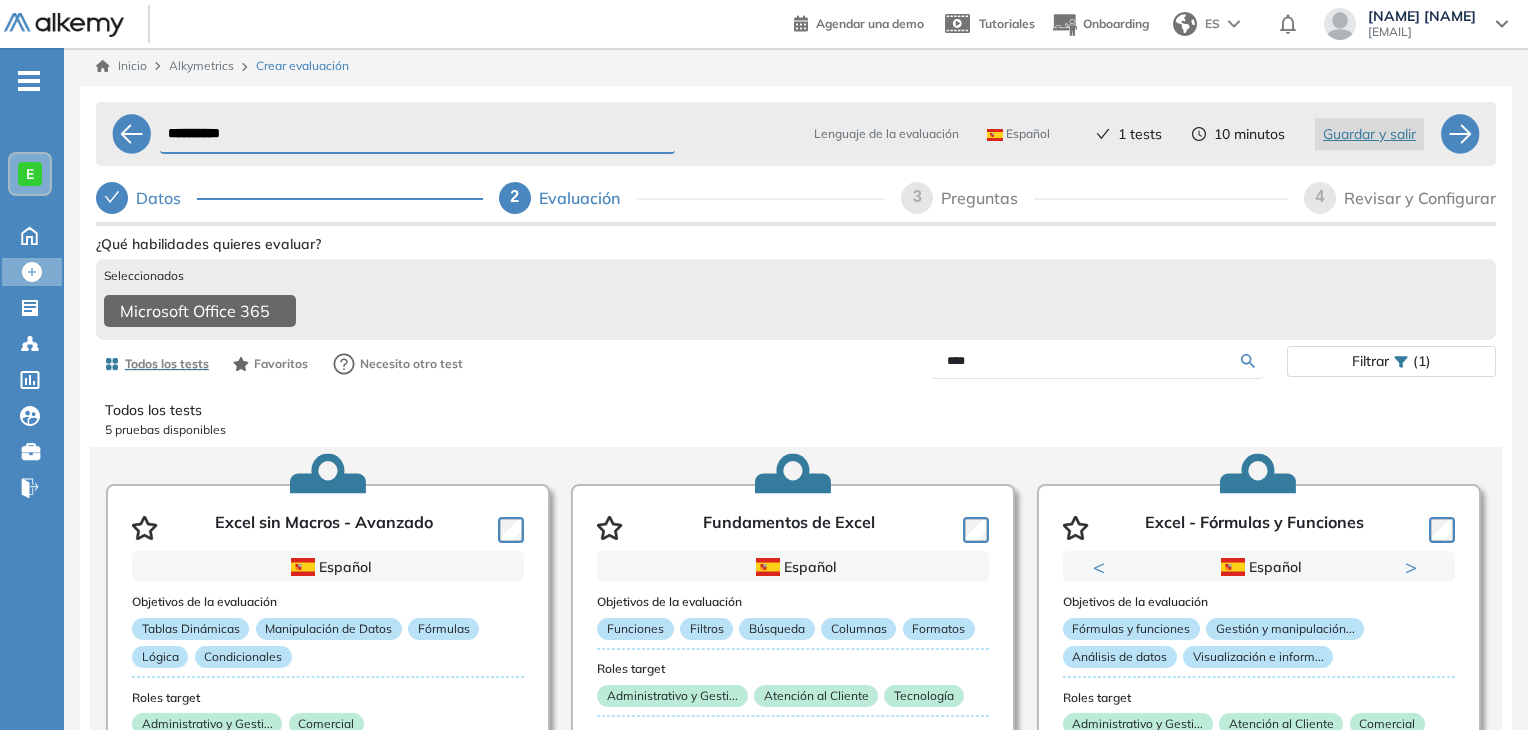 type on "****" 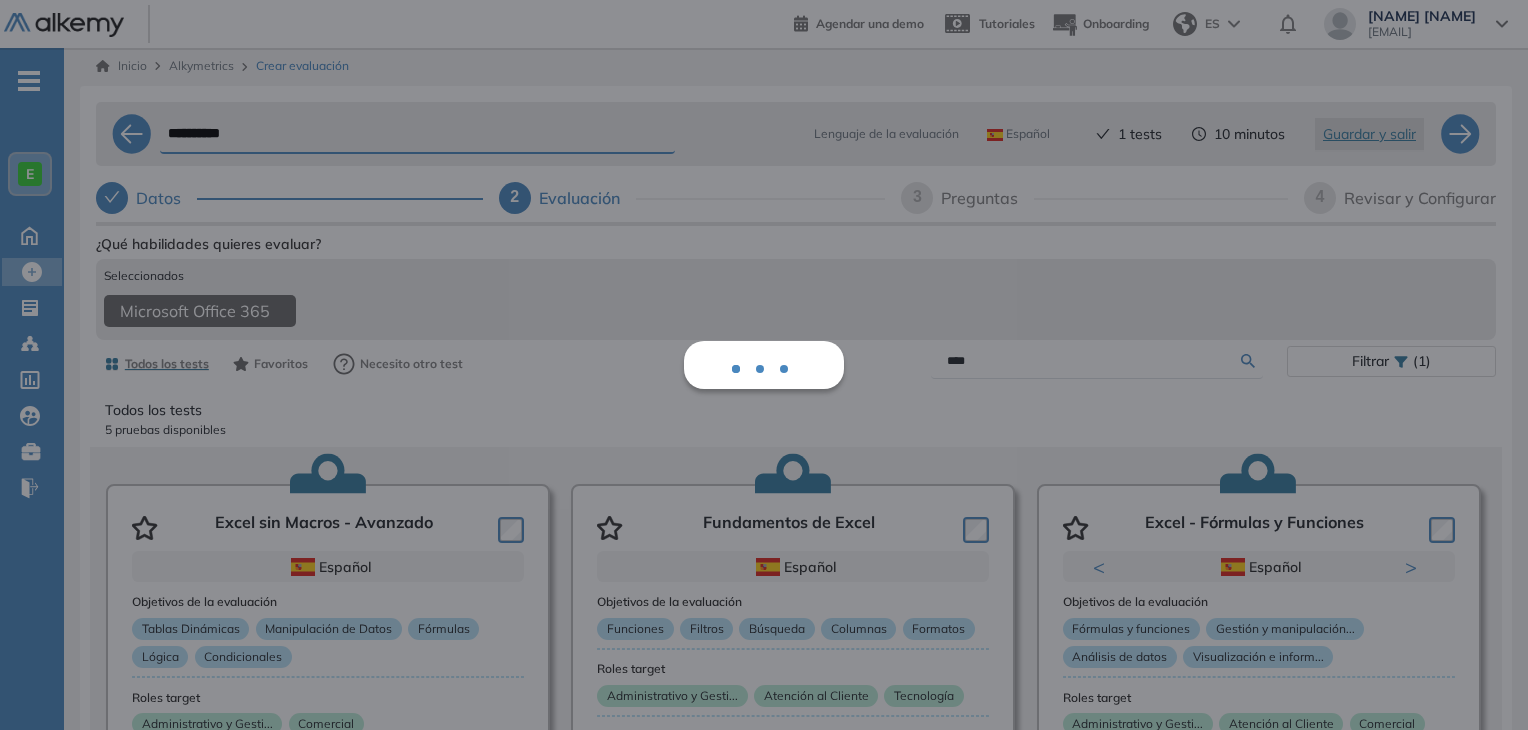 click on "Creado por [NAME] [NAME]. Usado por 19" at bounding box center (796, 586) 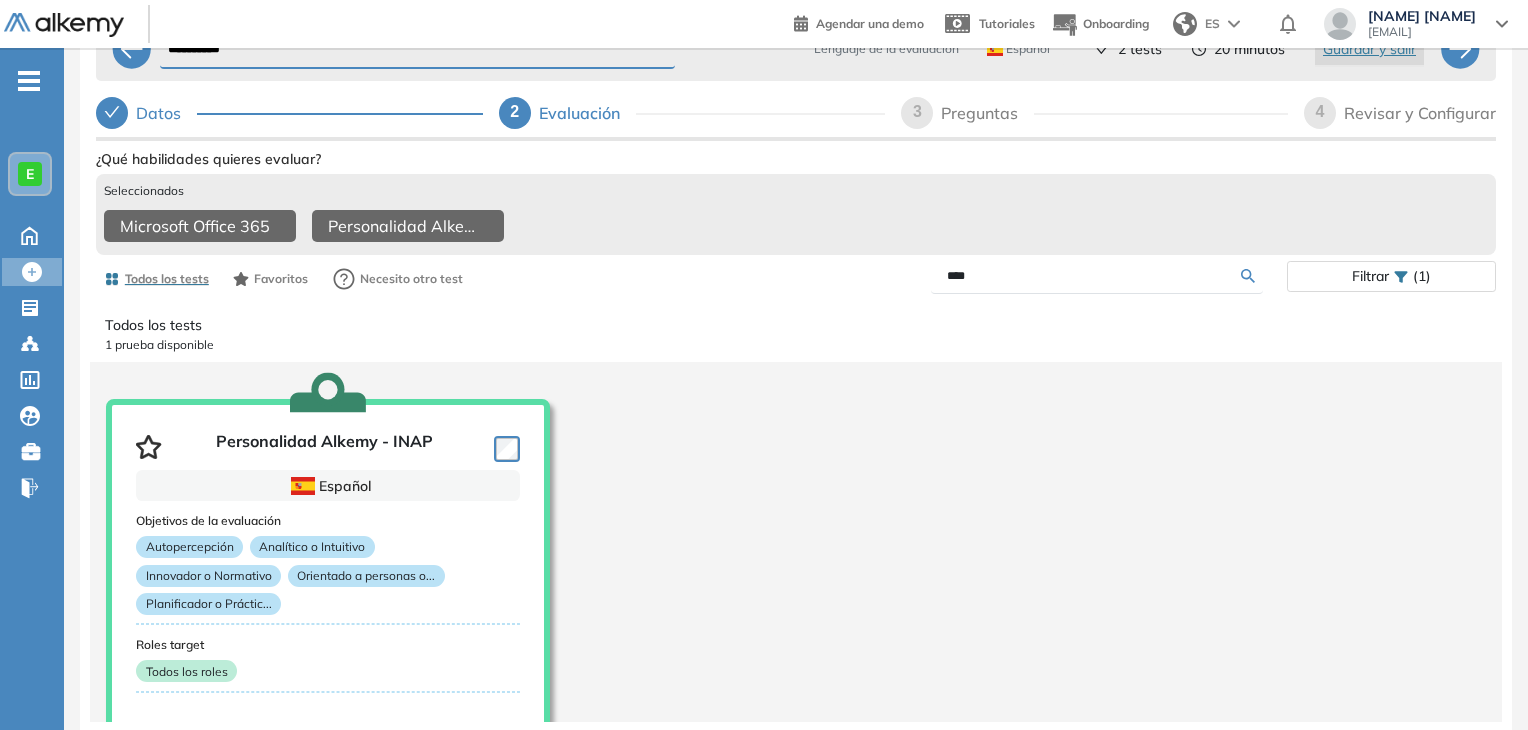 scroll, scrollTop: 15, scrollLeft: 0, axis: vertical 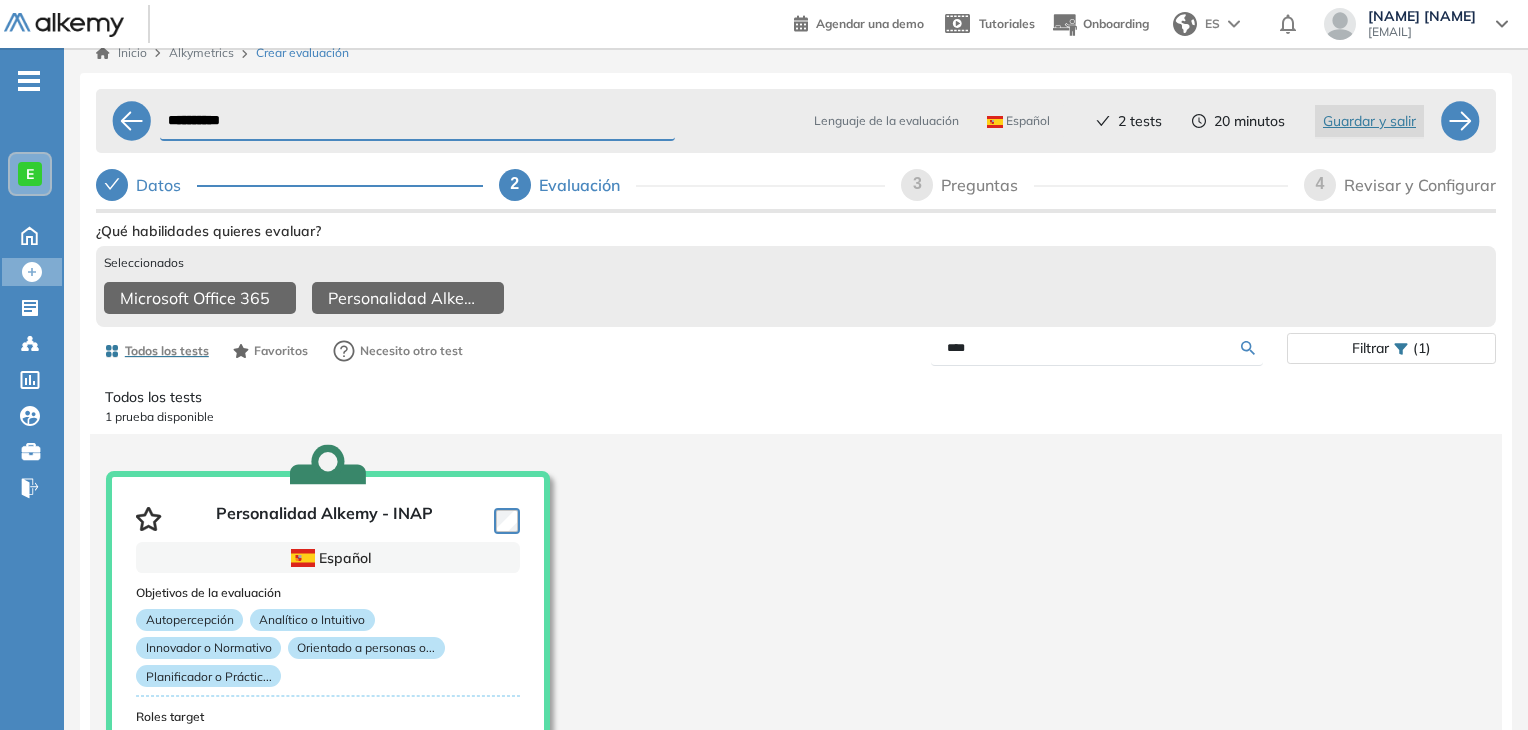 click on "Preguntas" at bounding box center (987, 185) 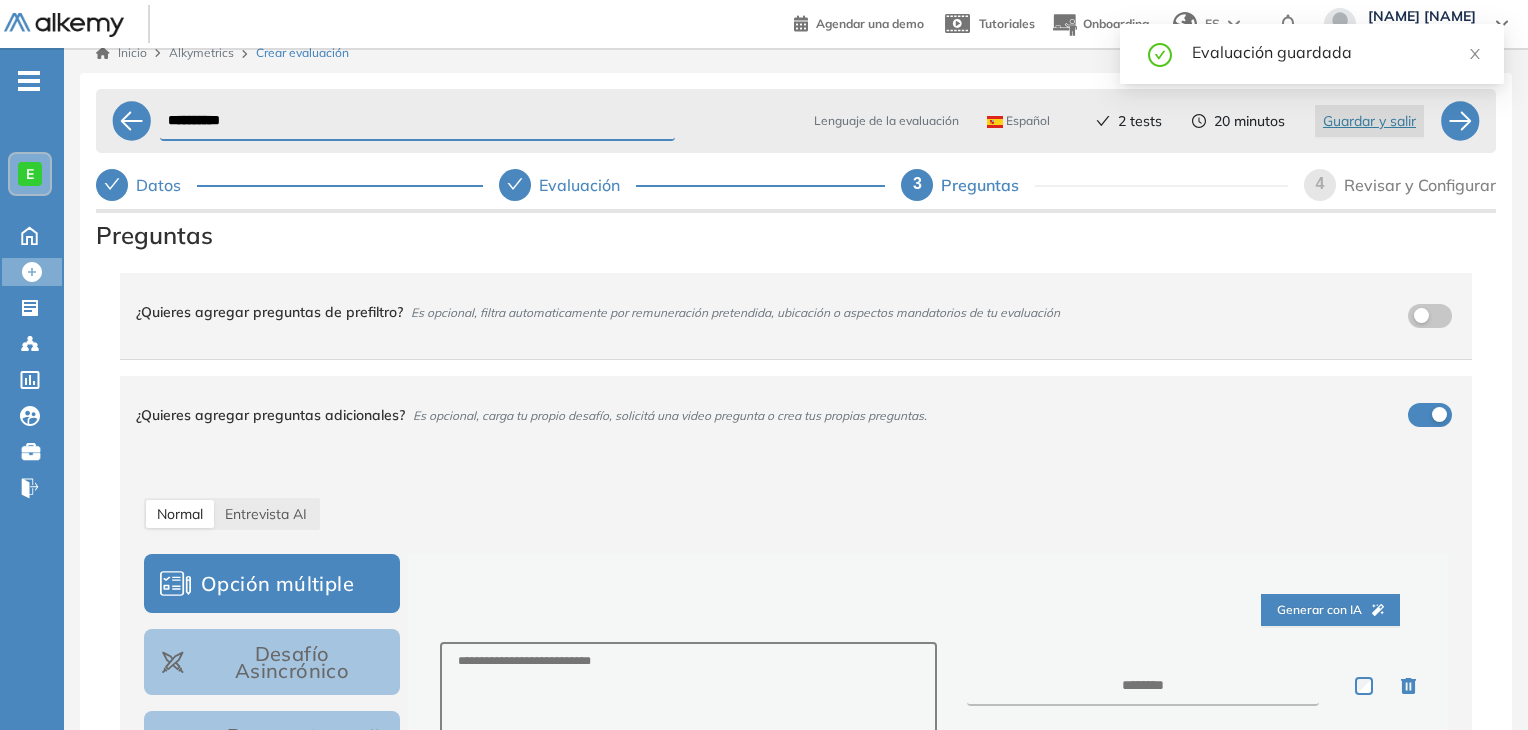click on "**********" at bounding box center (417, 121) 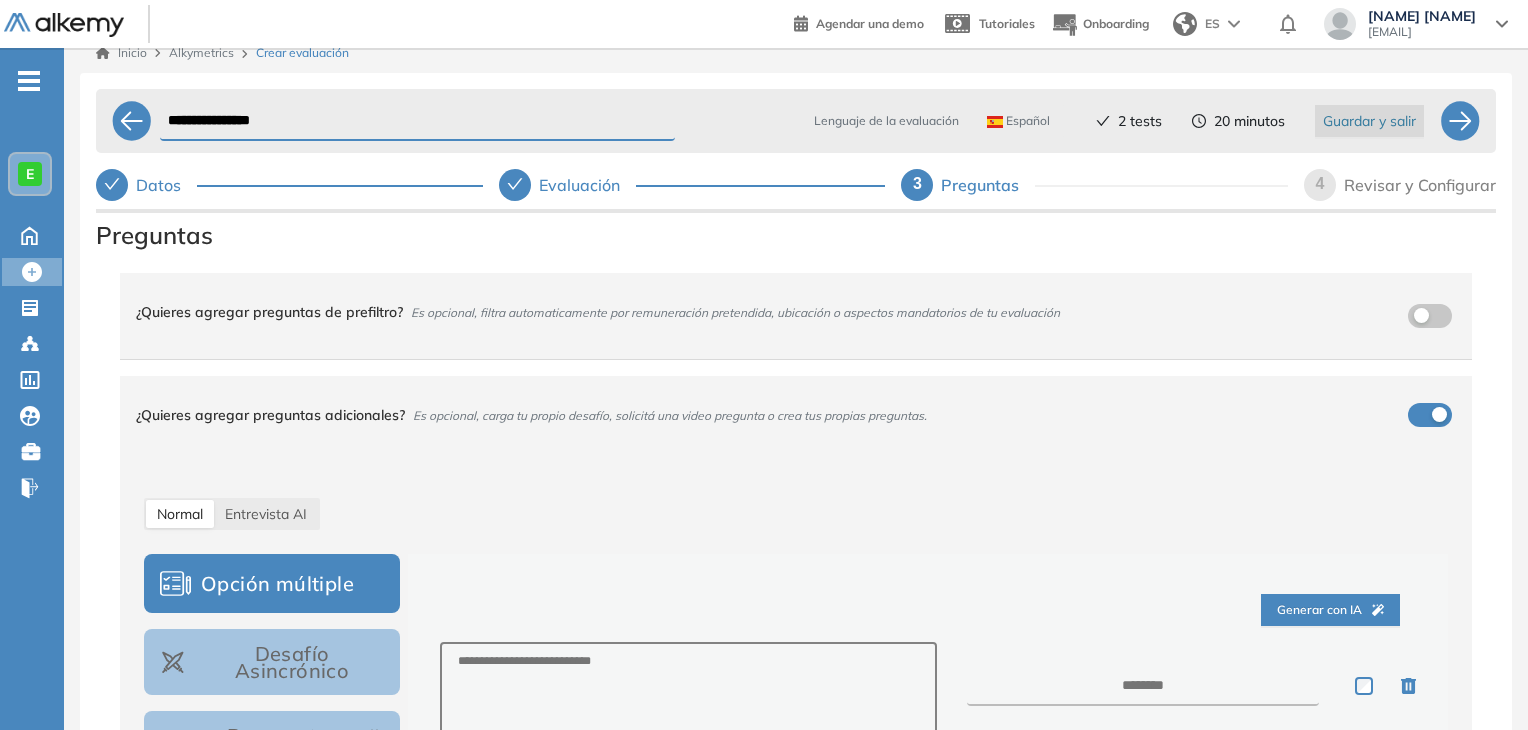 type on "**********" 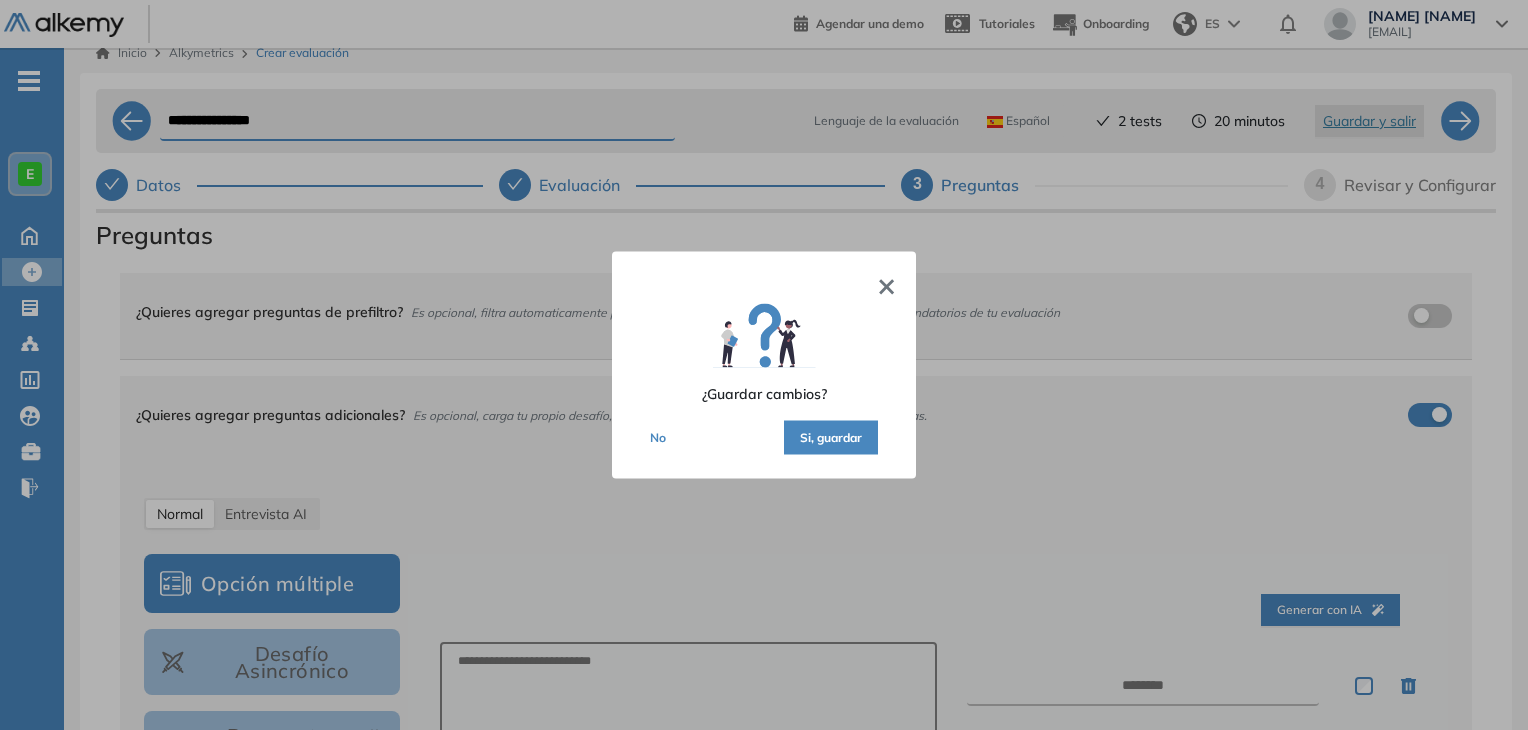click on "Si, guardar" at bounding box center [831, 438] 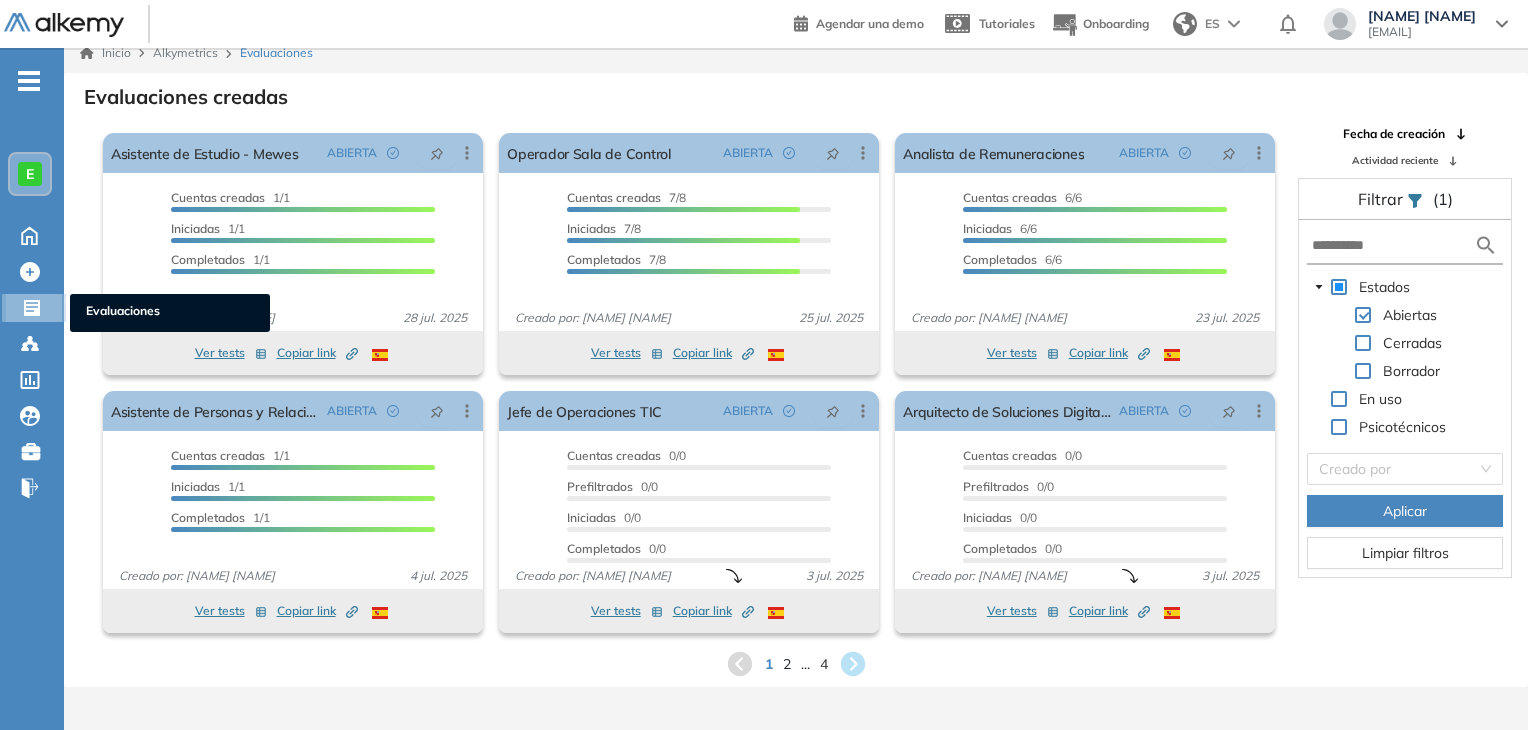 click on "Evaluaciones" at bounding box center (170, 313) 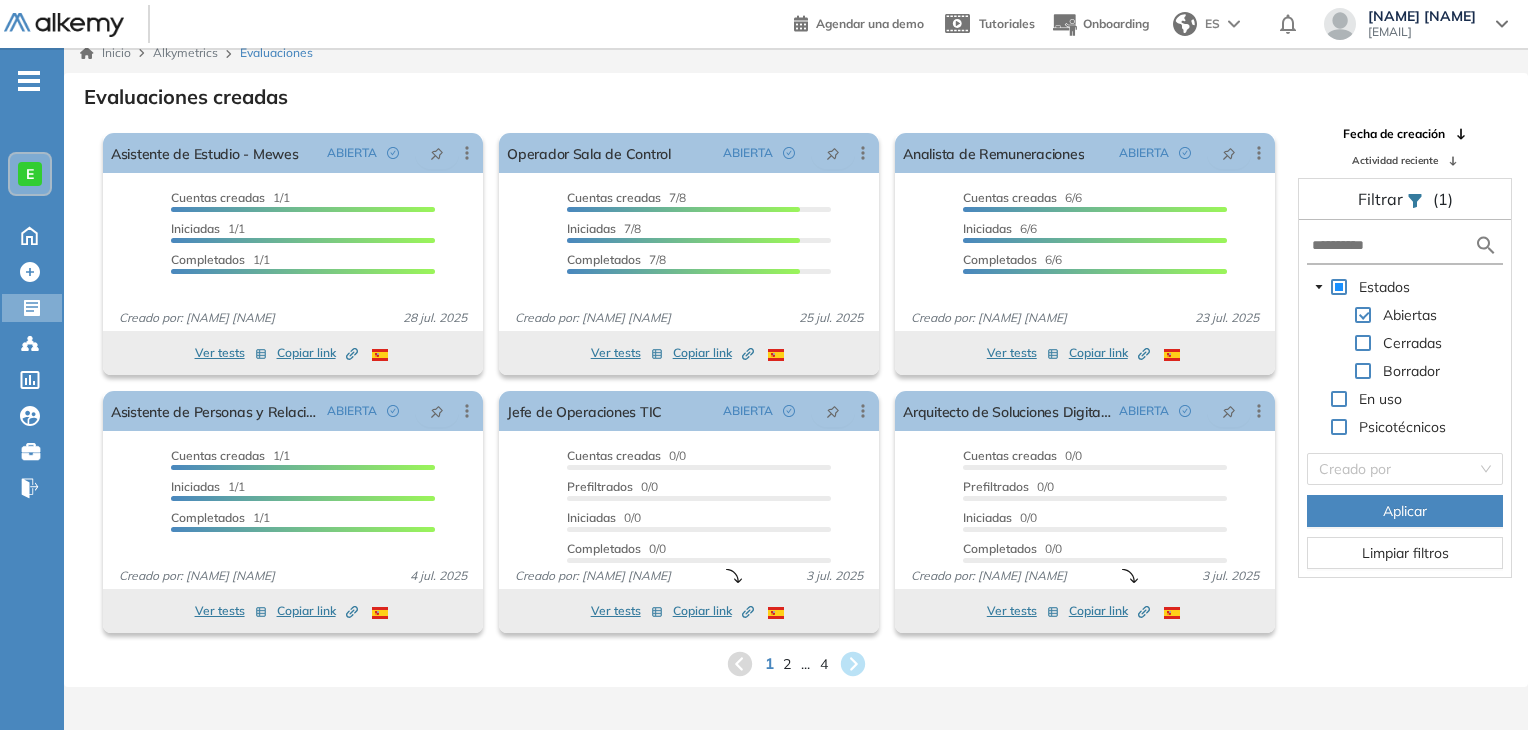 click on "1" at bounding box center (768, 663) 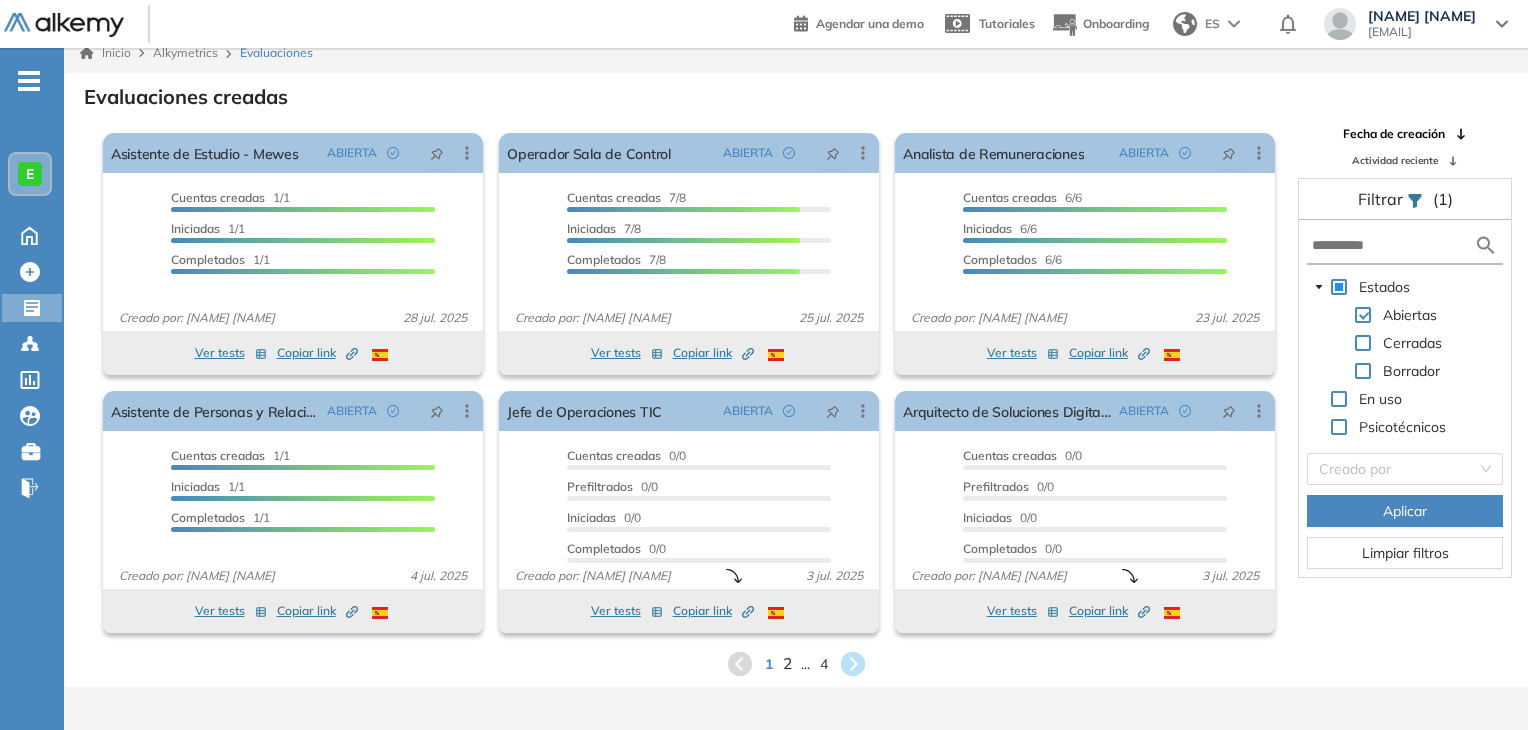 click on "2" at bounding box center (786, 663) 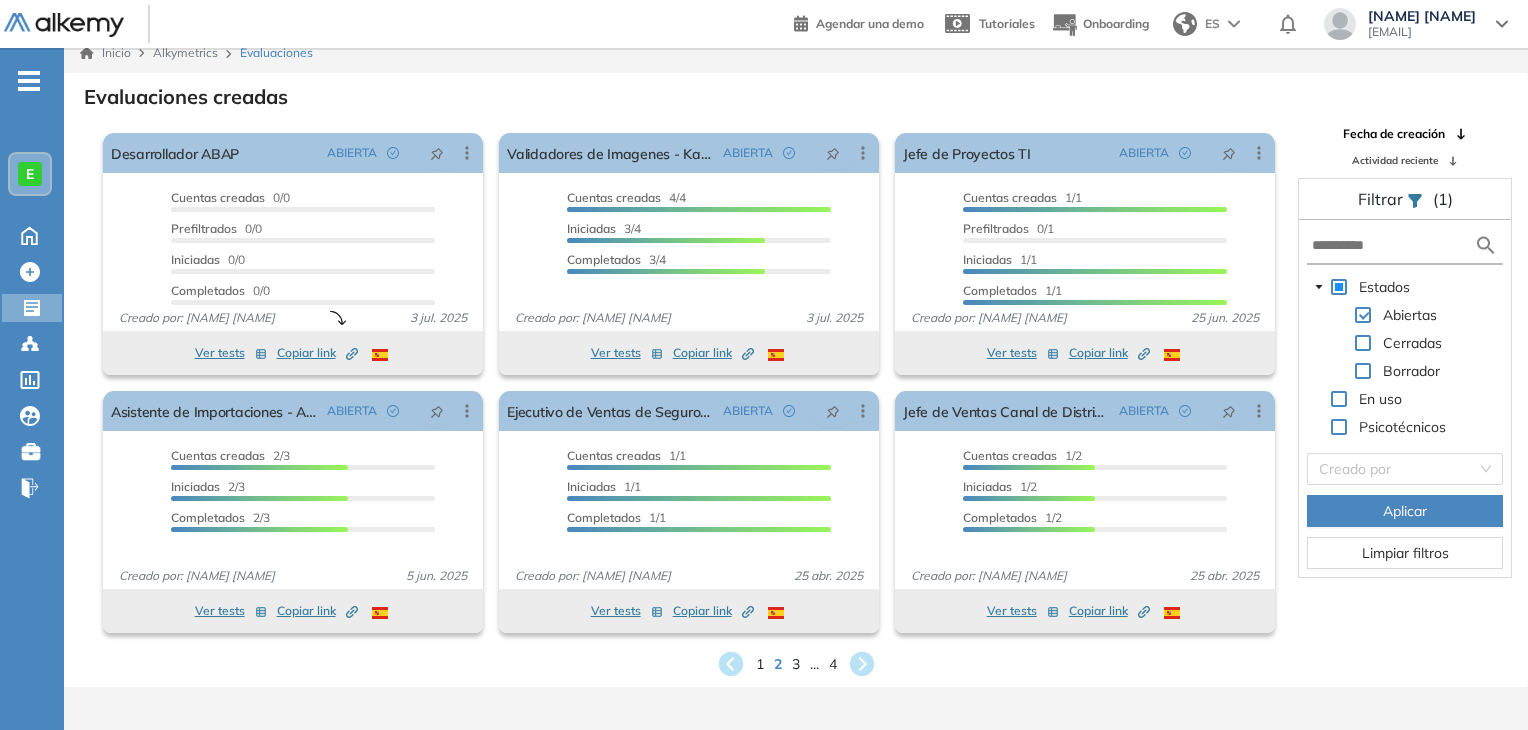 click on "1 2 3 ... 4" at bounding box center [796, 664] 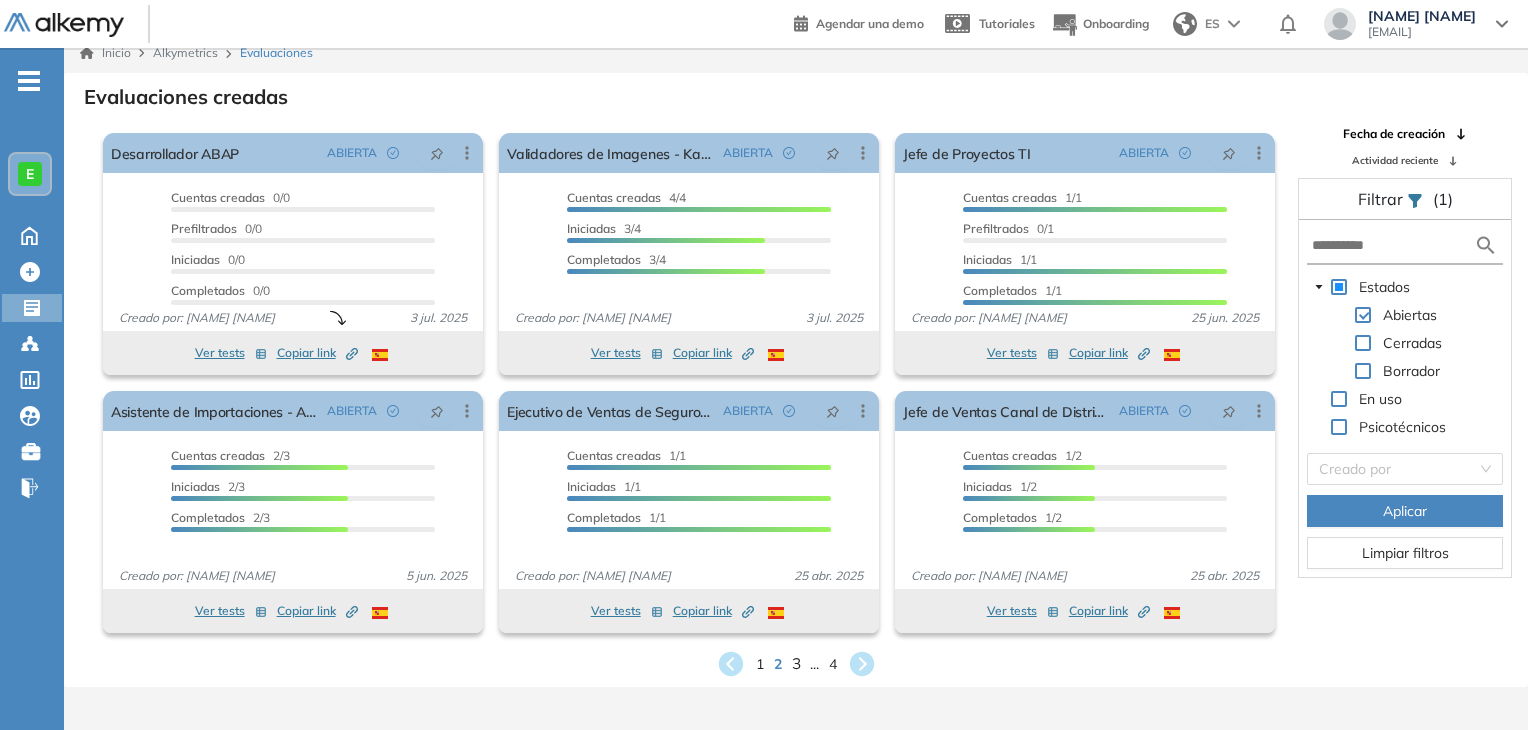 click on "3" at bounding box center (795, 663) 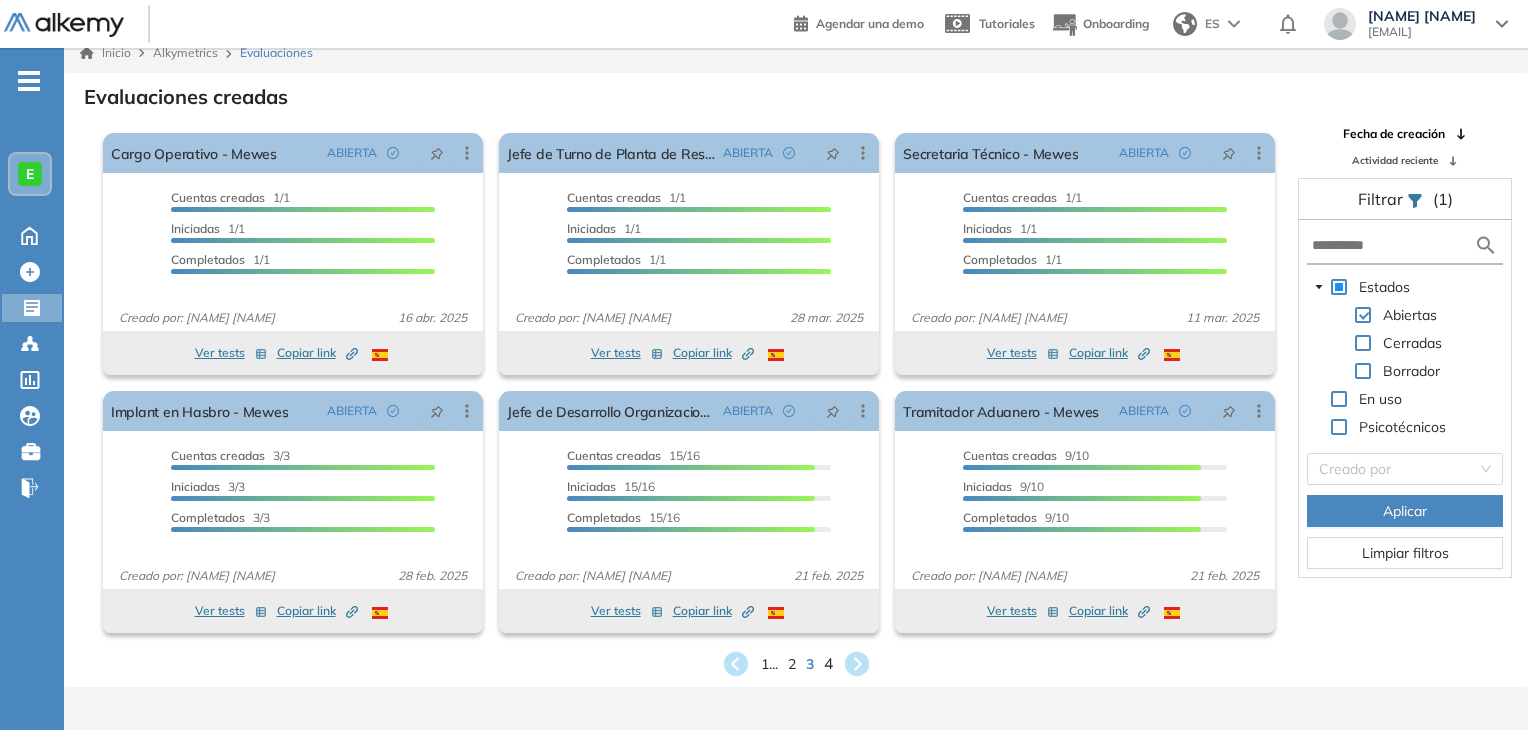 click on "4" at bounding box center (827, 663) 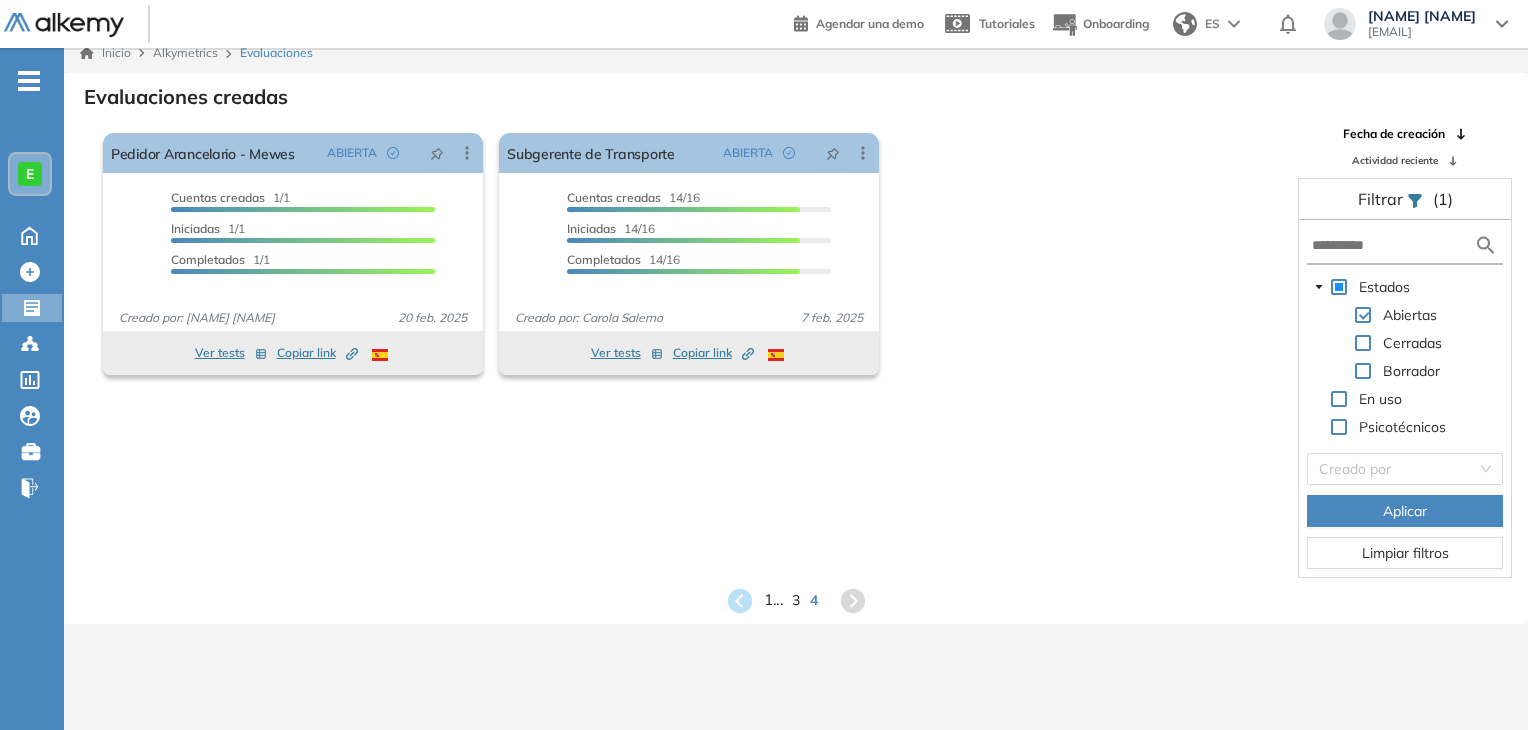 click on "1 ..." at bounding box center [773, 600] 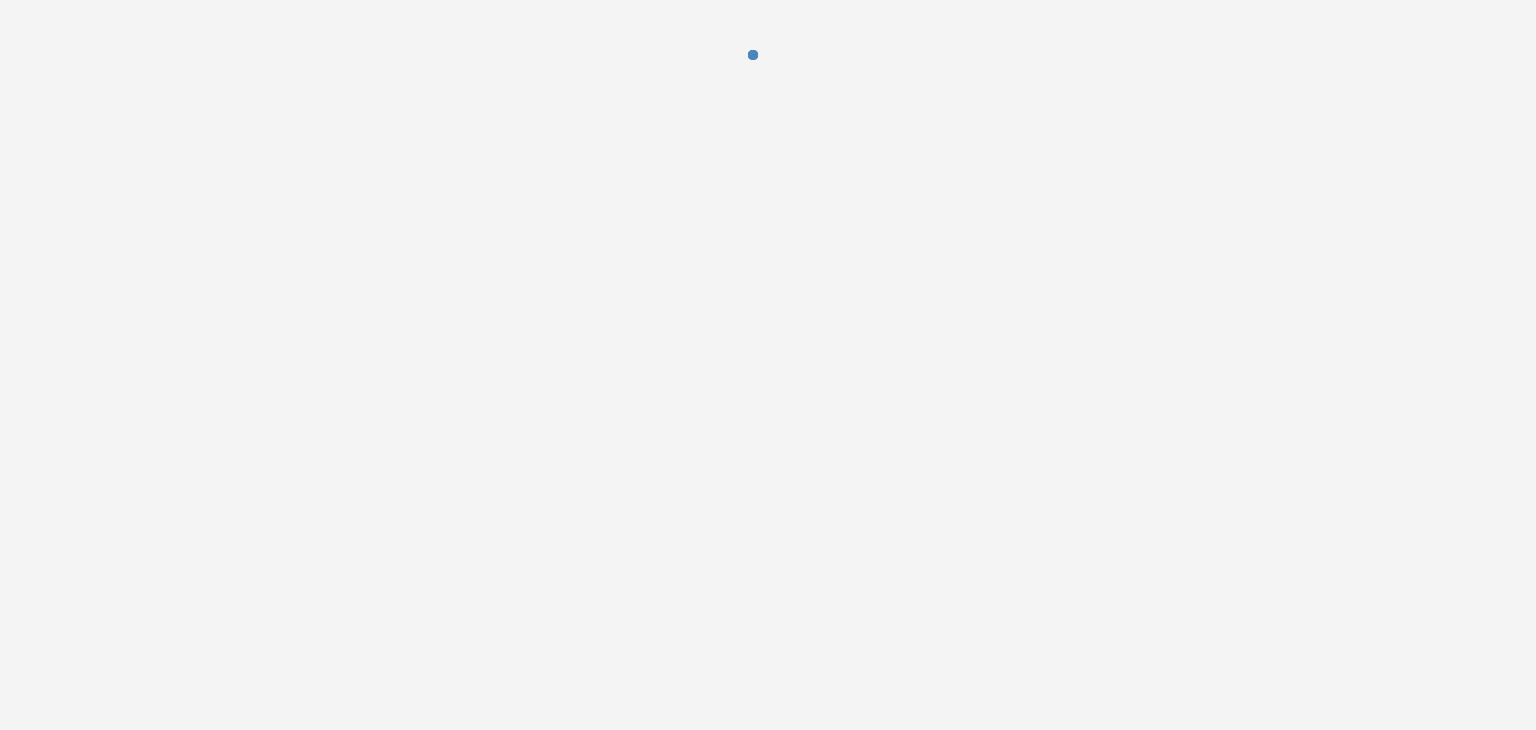 scroll, scrollTop: 0, scrollLeft: 0, axis: both 